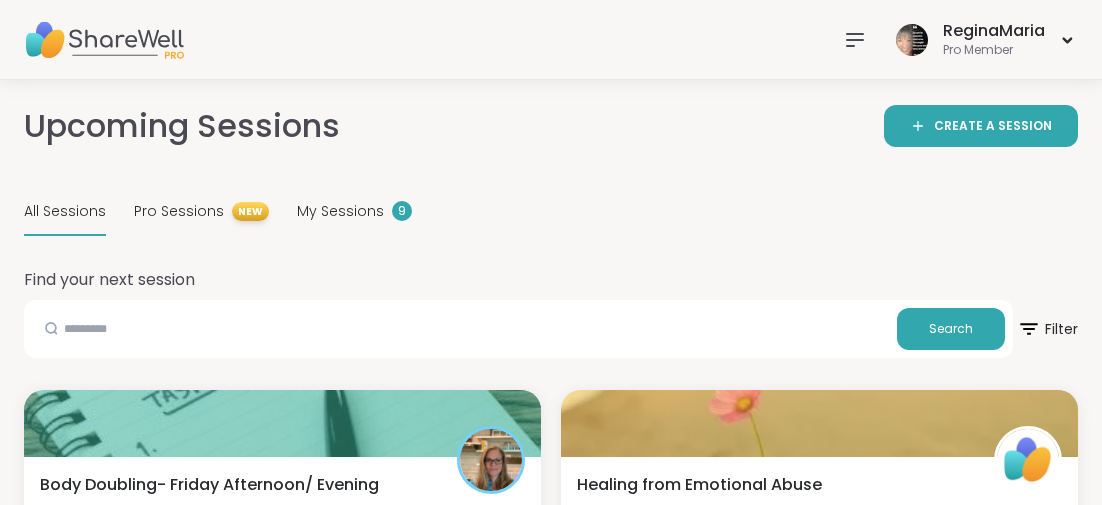 scroll, scrollTop: 3452, scrollLeft: 0, axis: vertical 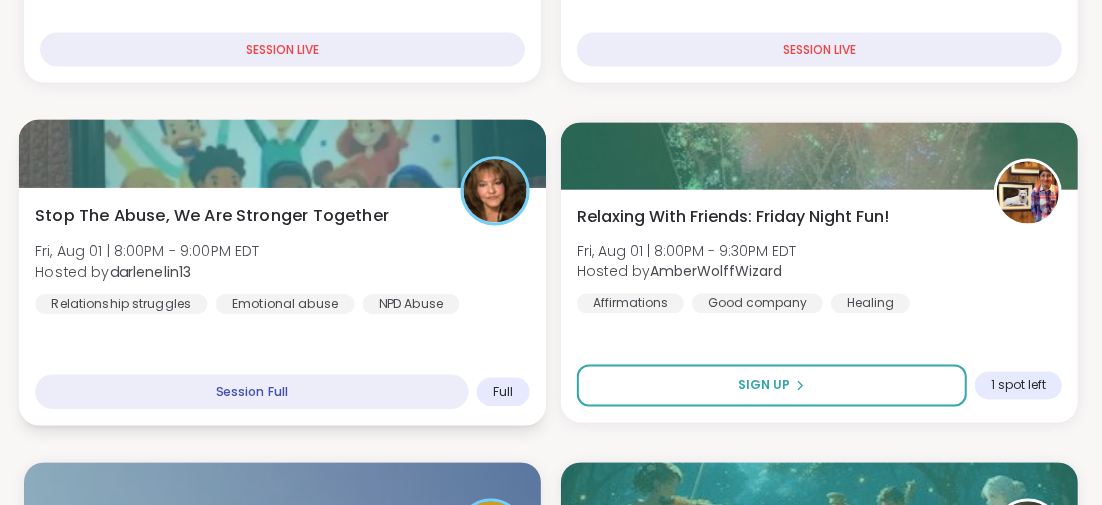 click on "Stop The Abuse,      We Are Stronger Together" at bounding box center [212, 216] 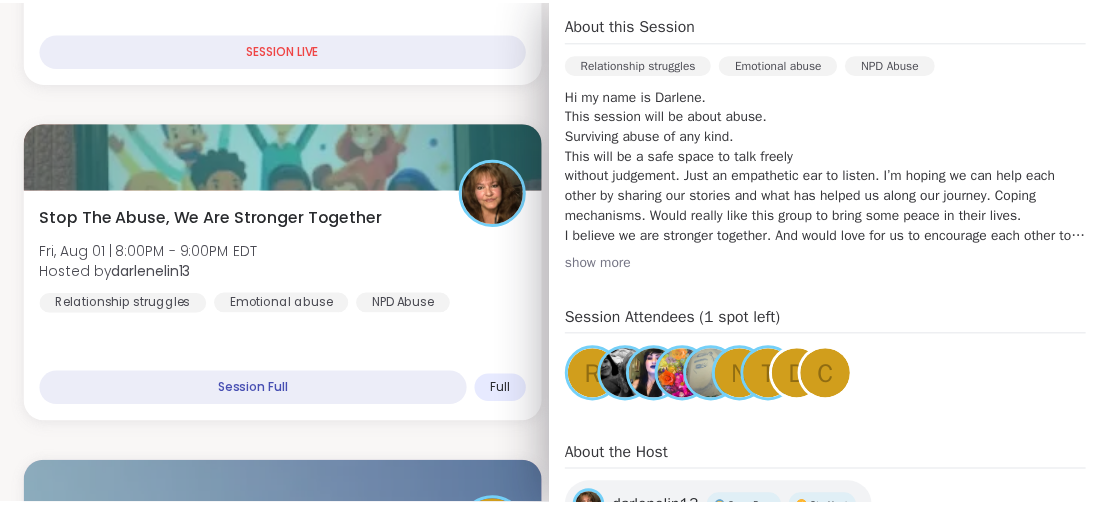 scroll, scrollTop: 700, scrollLeft: 0, axis: vertical 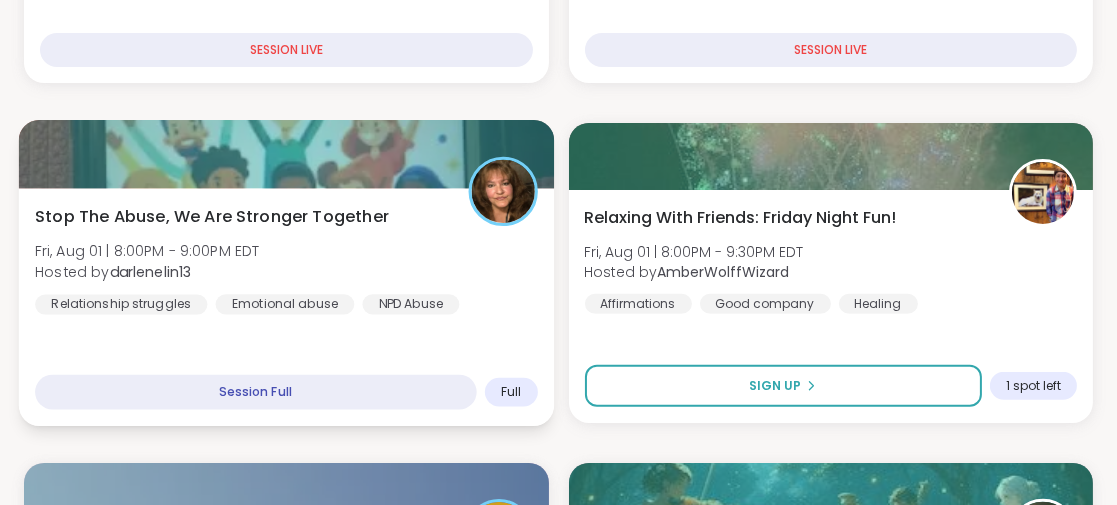 click on "Stop The Abuse,      We Are Stronger Together" at bounding box center (212, 216) 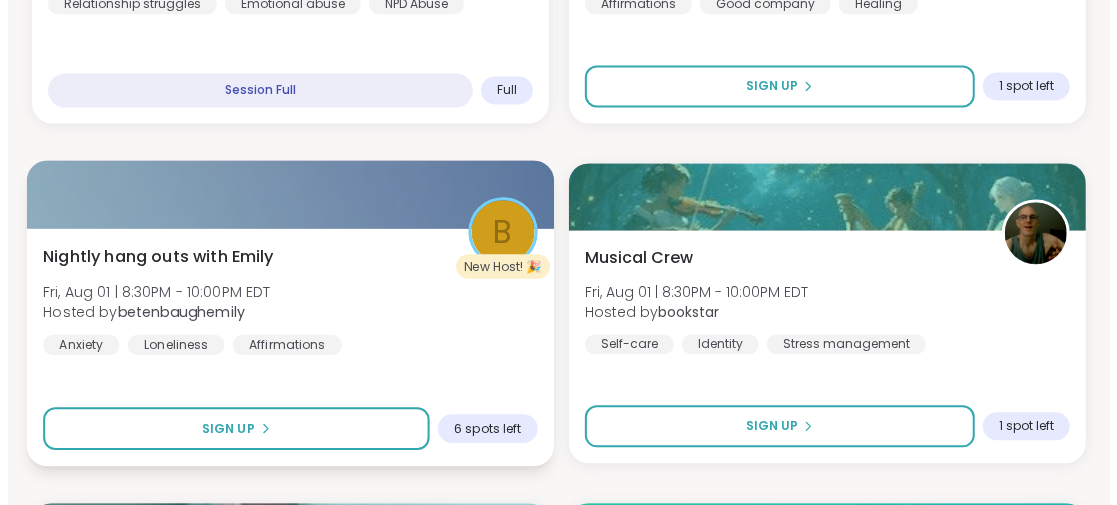 scroll, scrollTop: 1731, scrollLeft: 0, axis: vertical 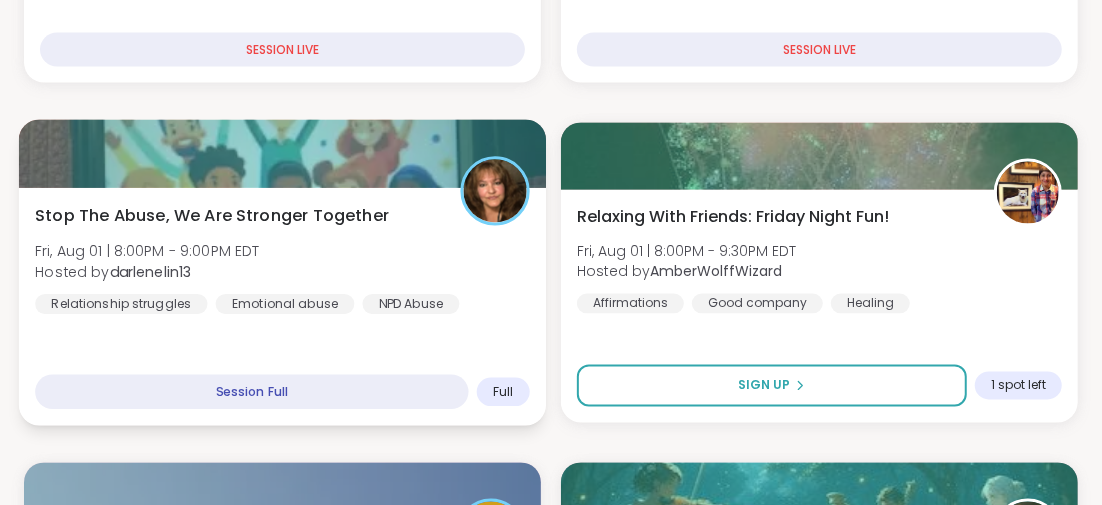 click on "Stop The Abuse,      We Are Stronger Together" at bounding box center (212, 216) 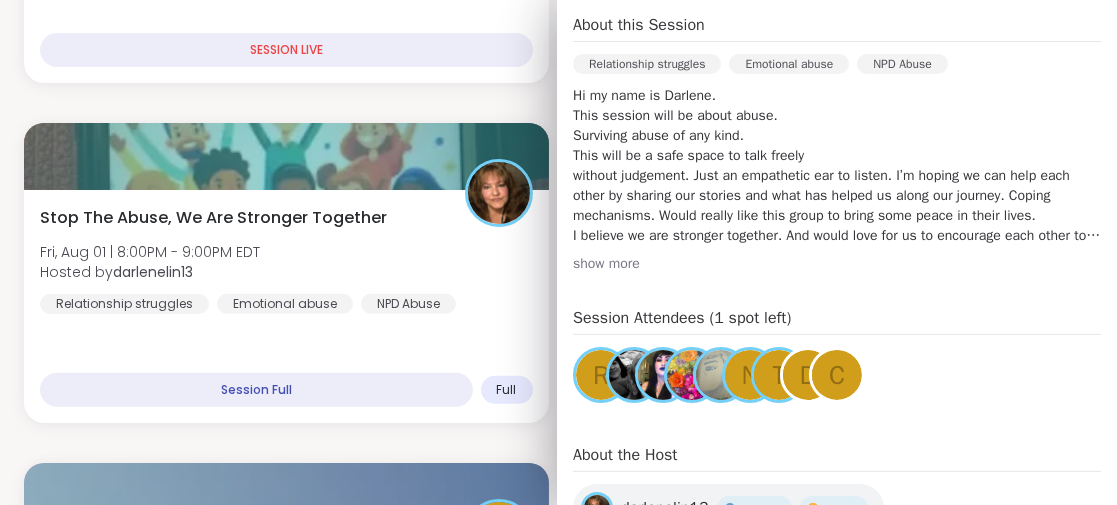 scroll, scrollTop: 700, scrollLeft: 0, axis: vertical 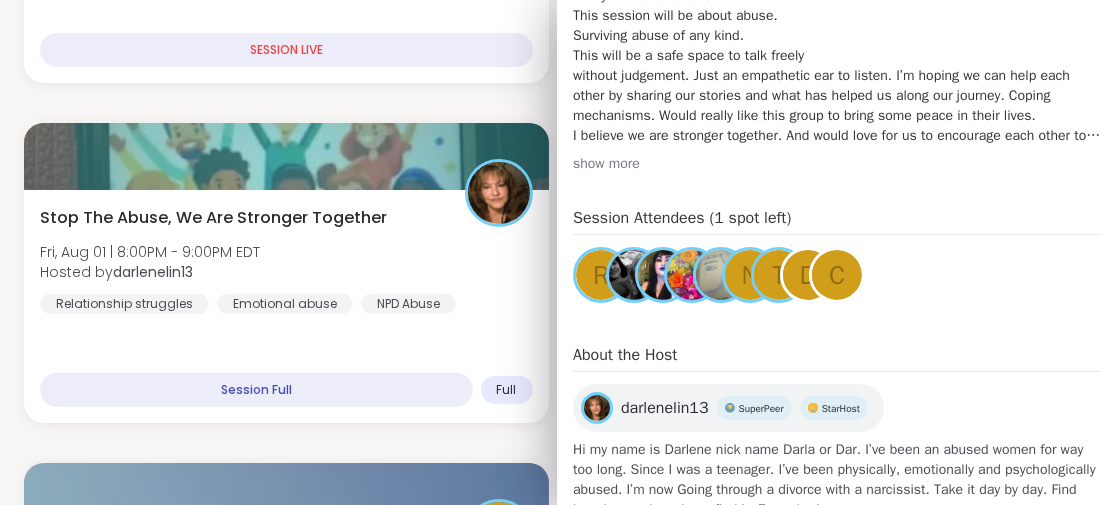 click on "Session Attendees   (1 spot left)" at bounding box center [837, 220] 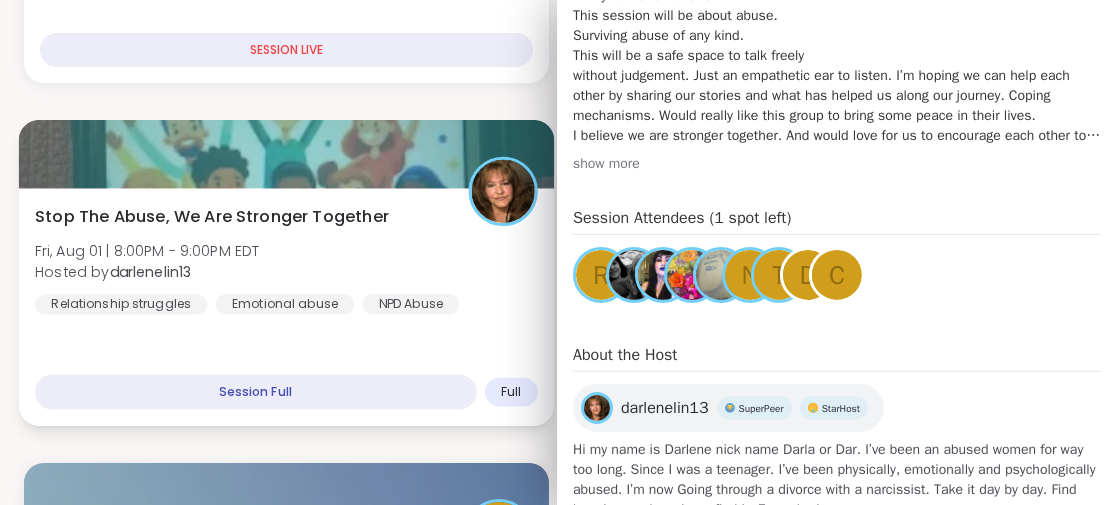 click on "Stop The Abuse,      We Are Stronger Together" at bounding box center [212, 216] 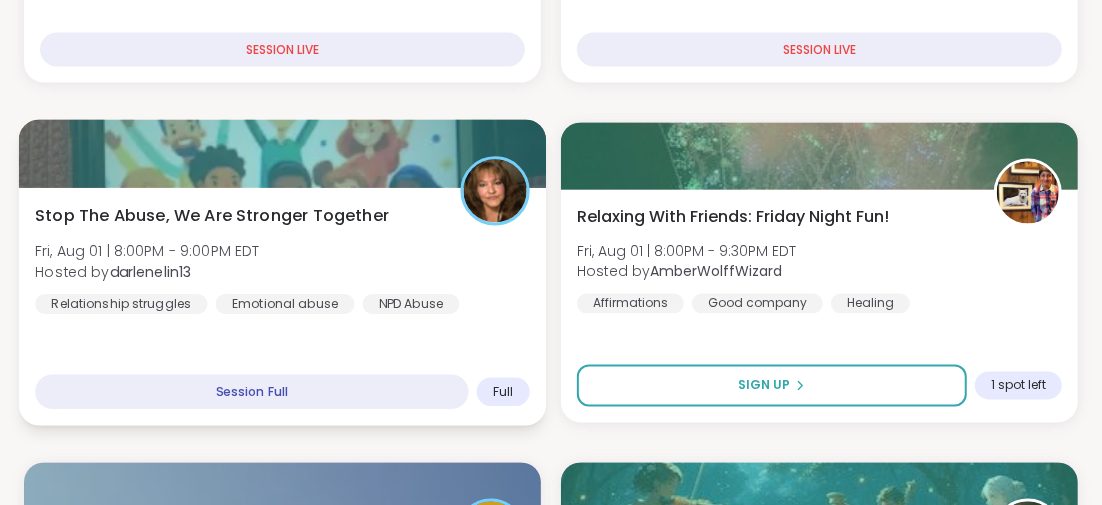 click on "Stop The Abuse,      We Are Stronger Together" at bounding box center [212, 216] 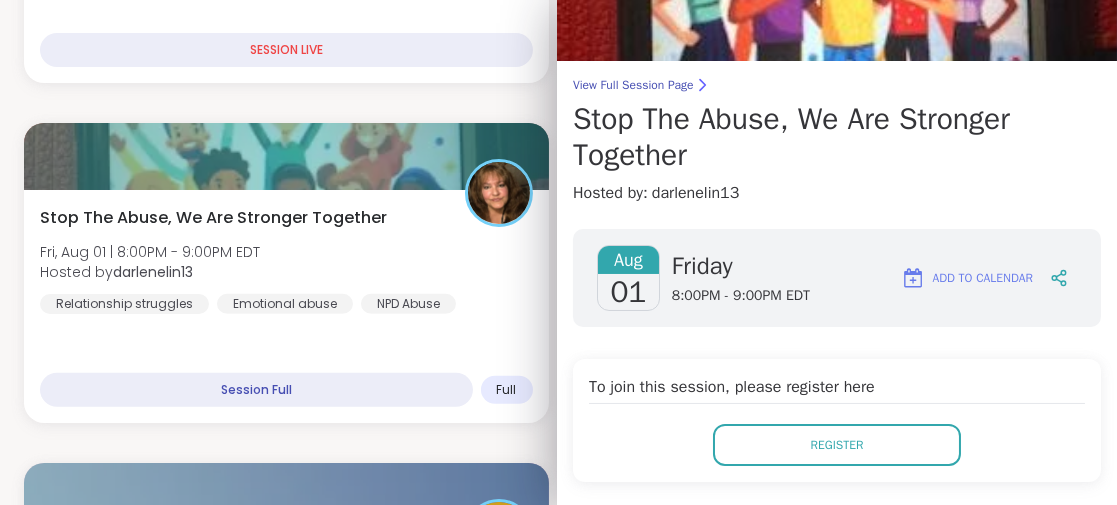 scroll, scrollTop: 200, scrollLeft: 0, axis: vertical 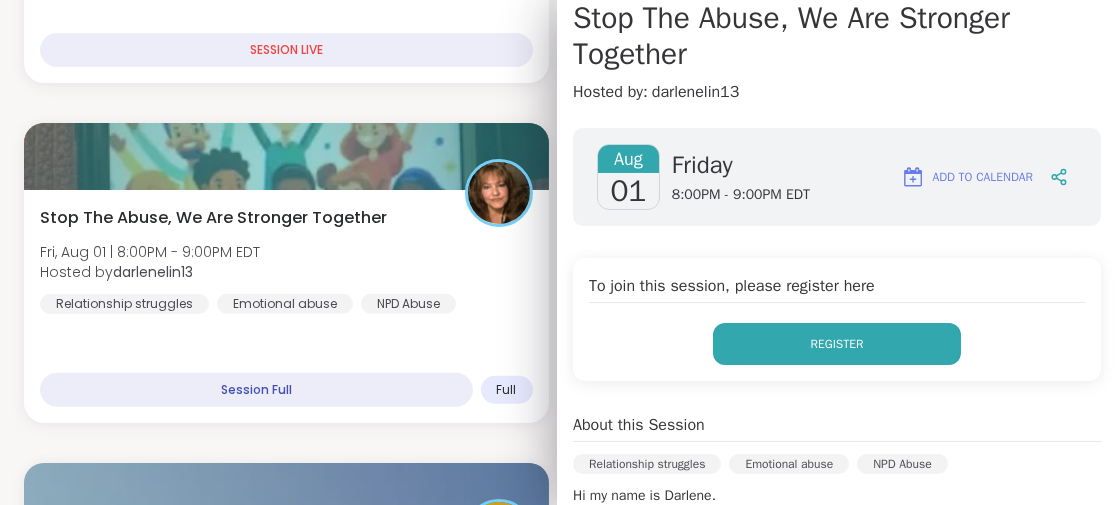 click on "Register" at bounding box center (837, 344) 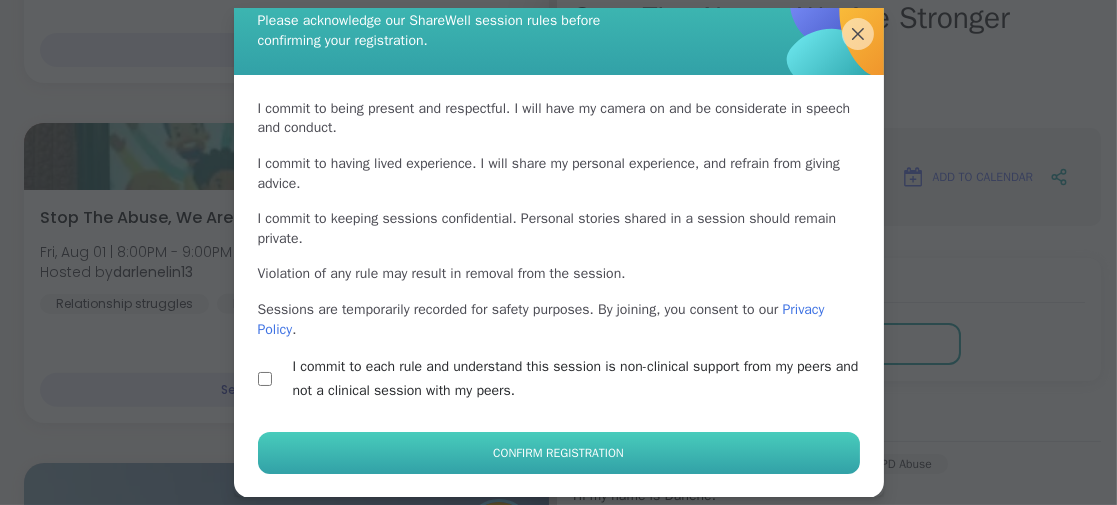 click on "Confirm Registration" at bounding box center [558, 453] 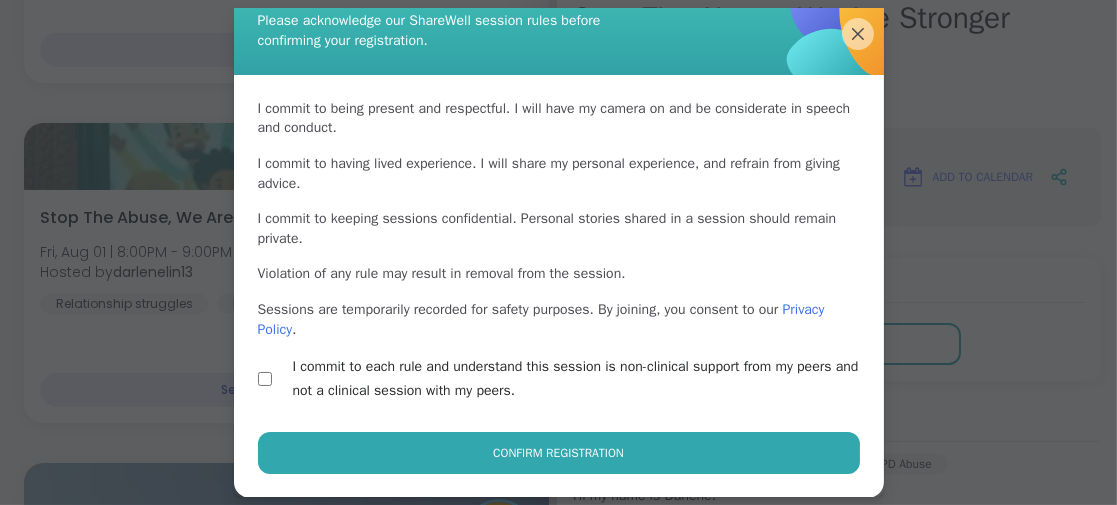 scroll, scrollTop: 62, scrollLeft: 0, axis: vertical 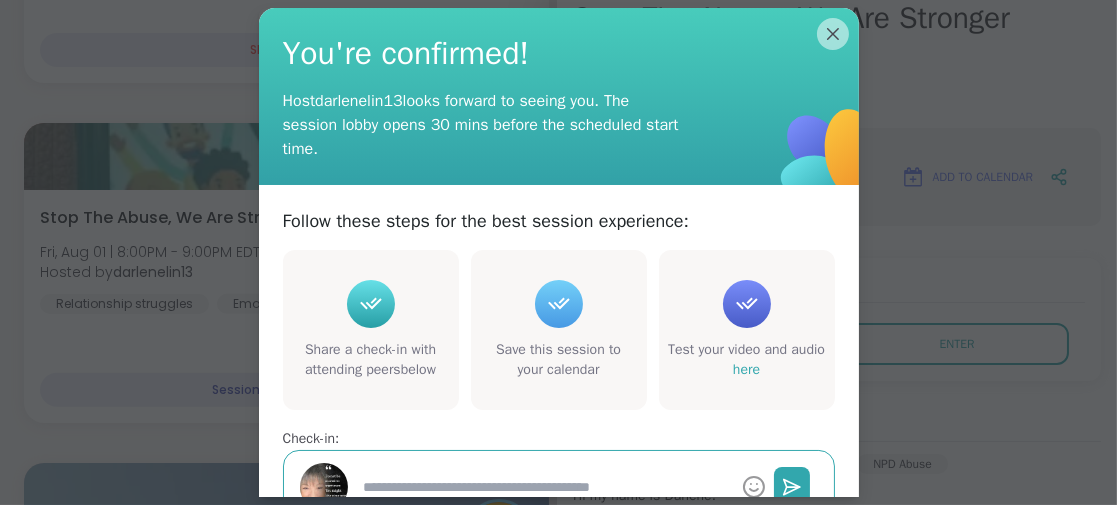type on "*" 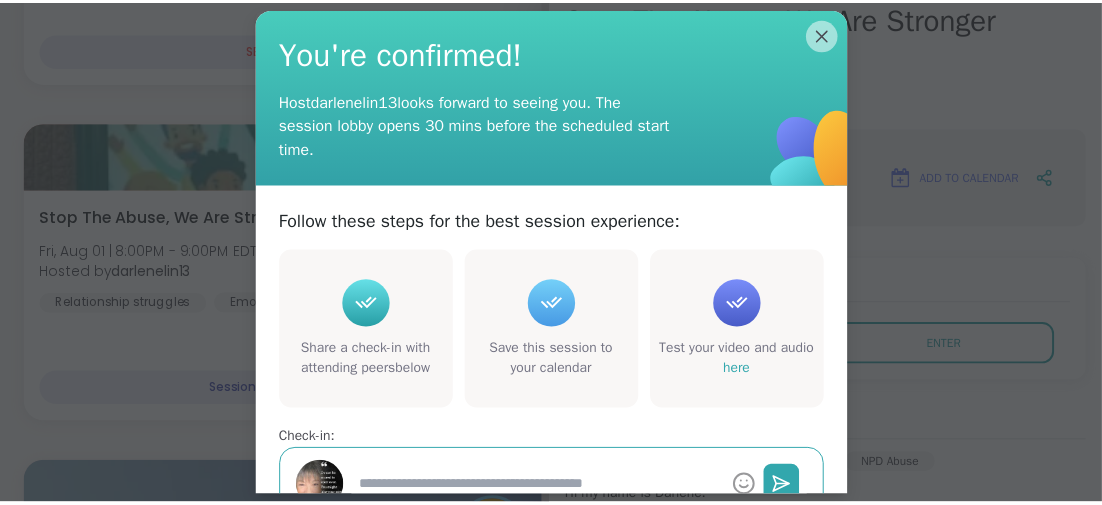 scroll, scrollTop: 166, scrollLeft: 0, axis: vertical 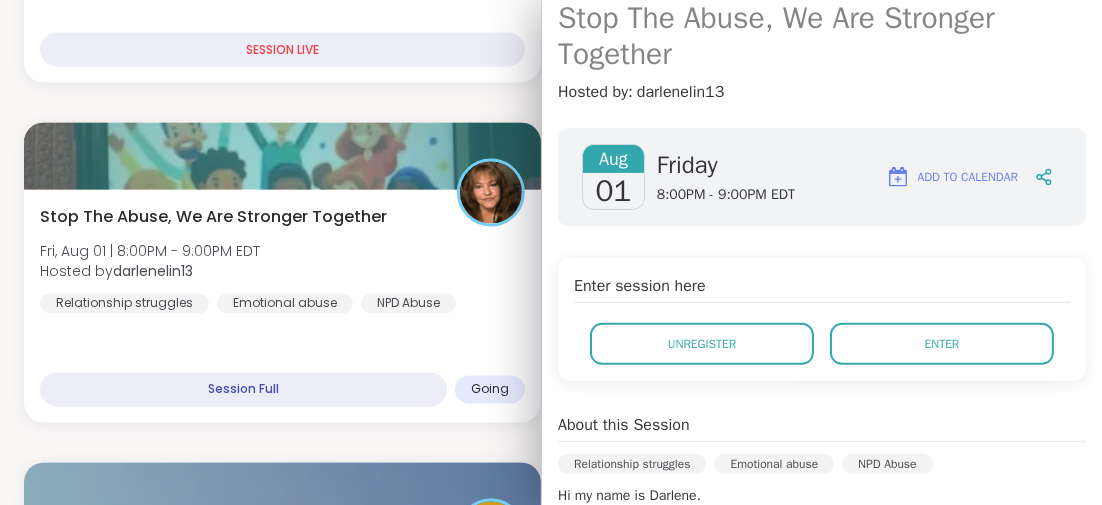 drag, startPoint x: 827, startPoint y: 36, endPoint x: 806, endPoint y: 55, distance: 28.319605 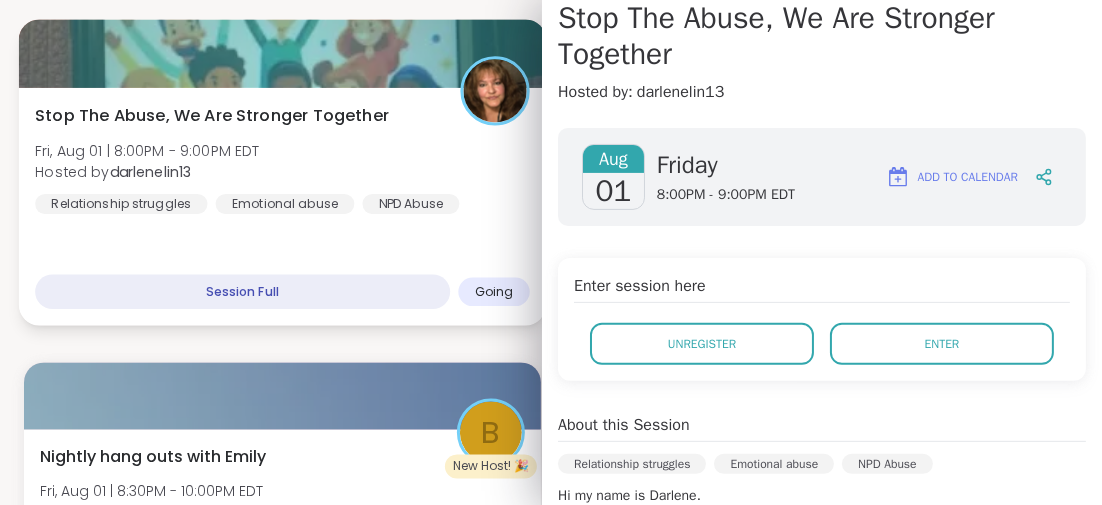 scroll, scrollTop: 1931, scrollLeft: 0, axis: vertical 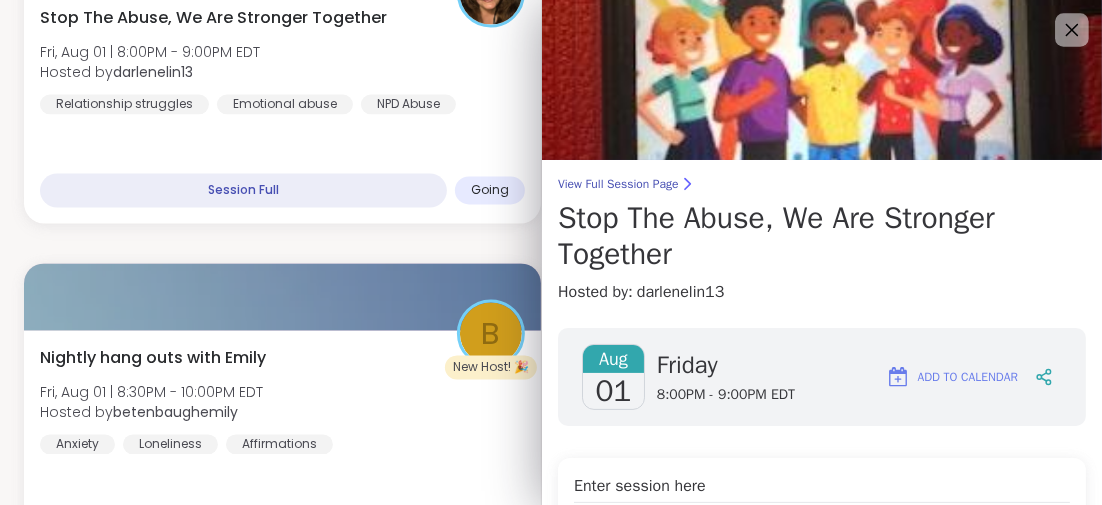 click 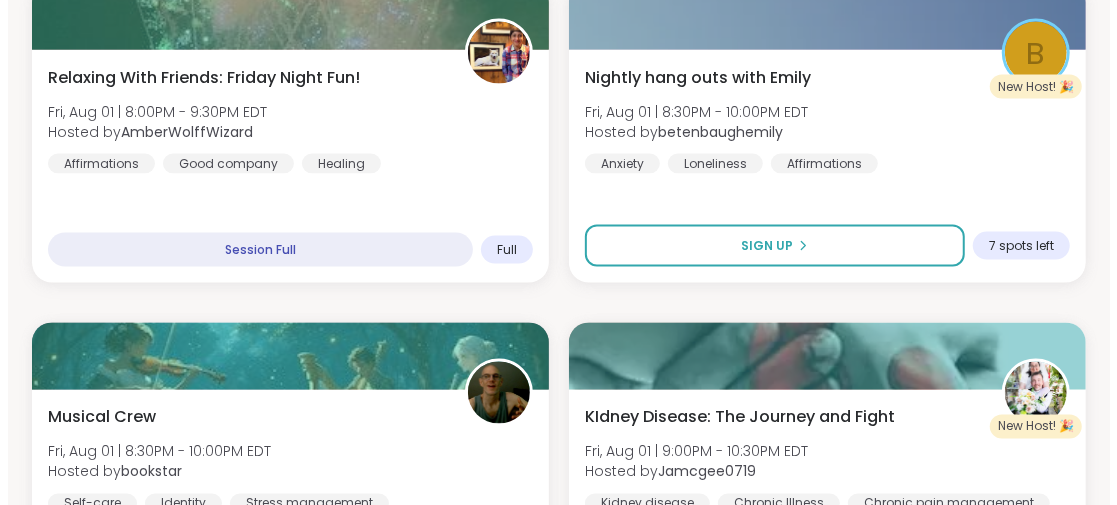scroll, scrollTop: 851, scrollLeft: 0, axis: vertical 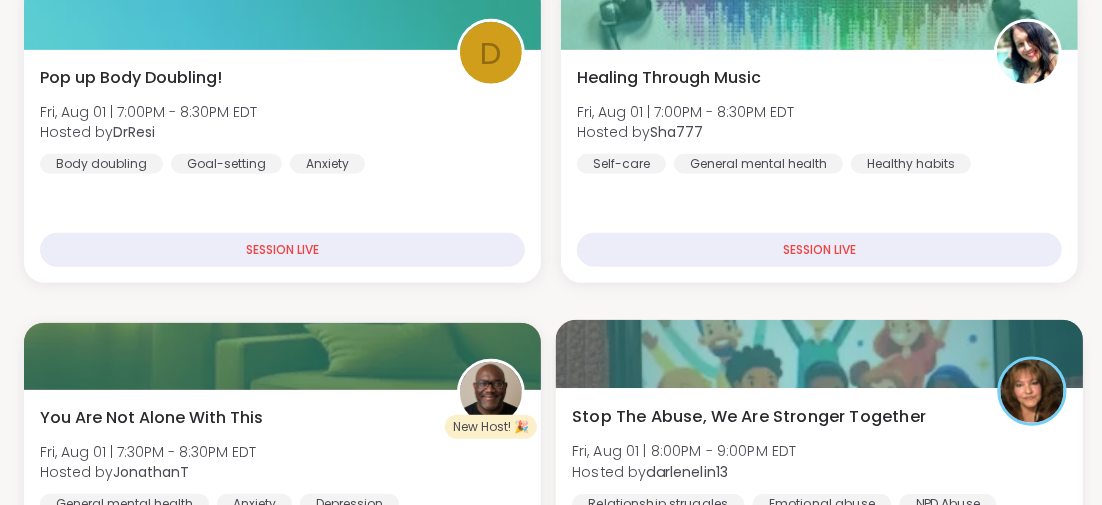 click on "Stop The Abuse,      We Are Stronger Together" at bounding box center (749, 416) 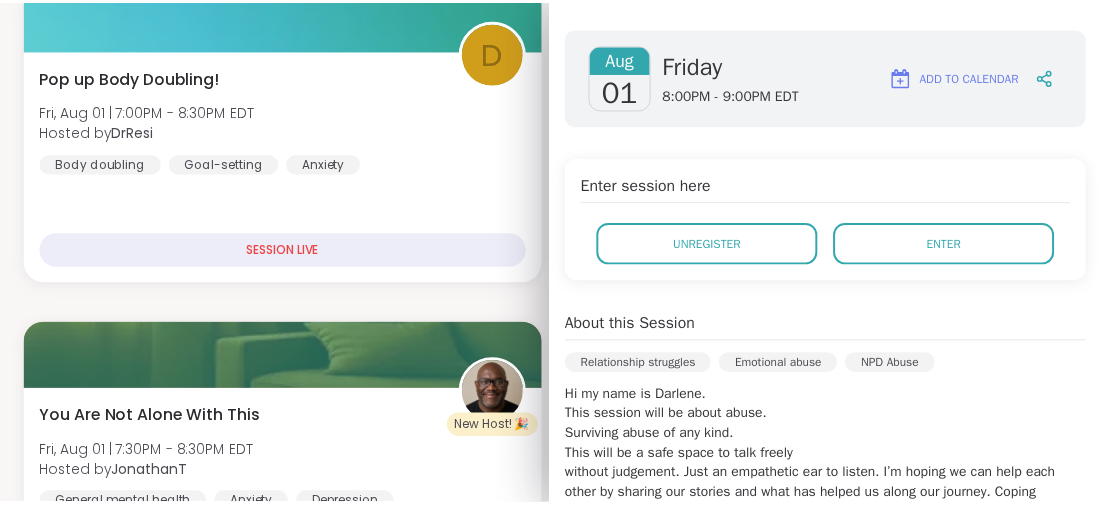 scroll, scrollTop: 200, scrollLeft: 0, axis: vertical 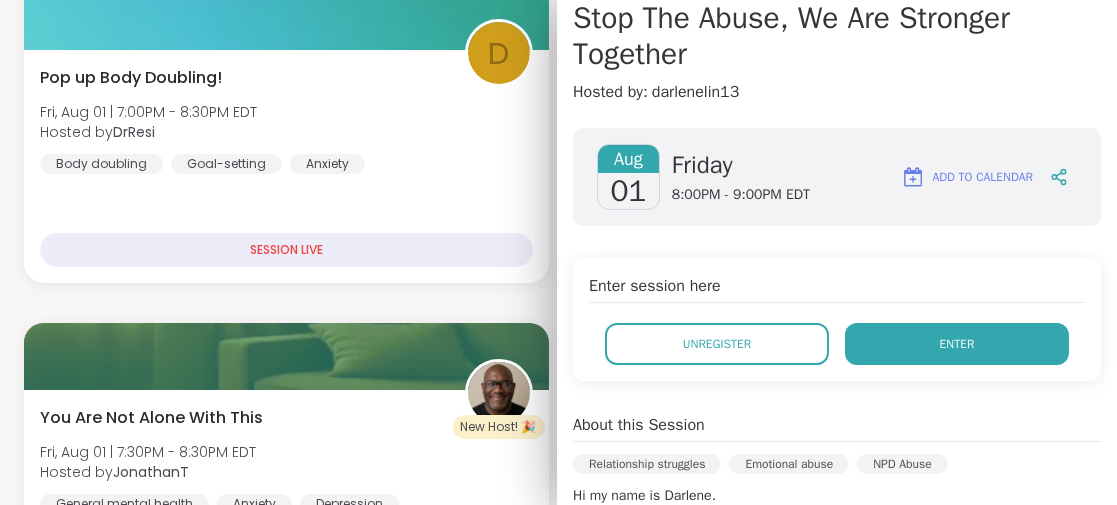 click on "Enter" at bounding box center (957, 344) 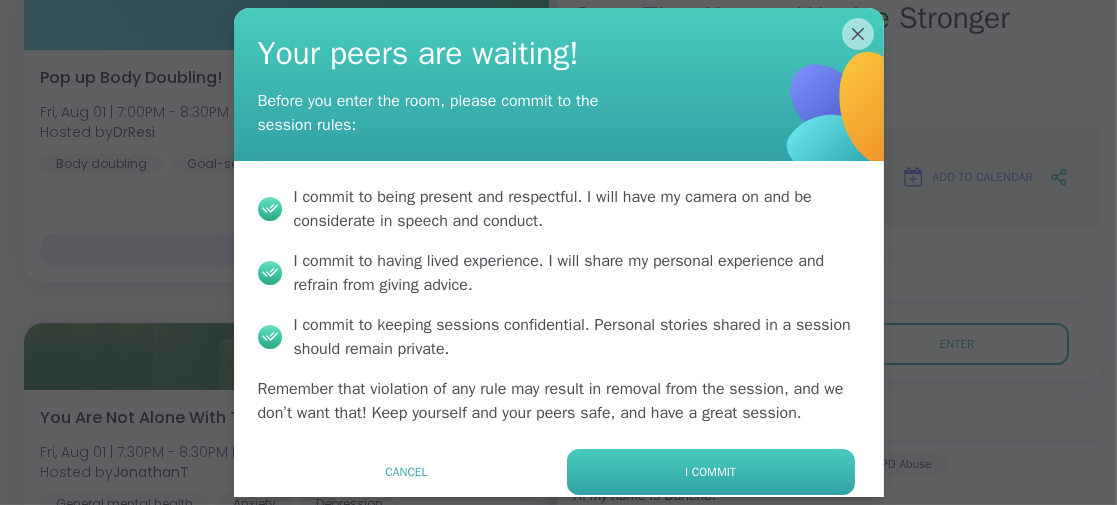 click on "I commit" at bounding box center (711, 472) 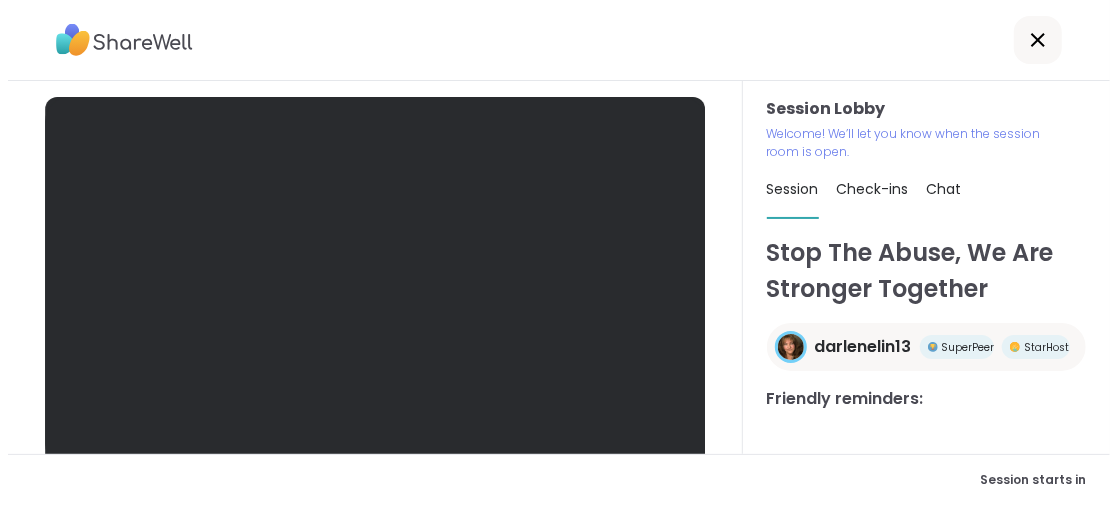scroll, scrollTop: 0, scrollLeft: 0, axis: both 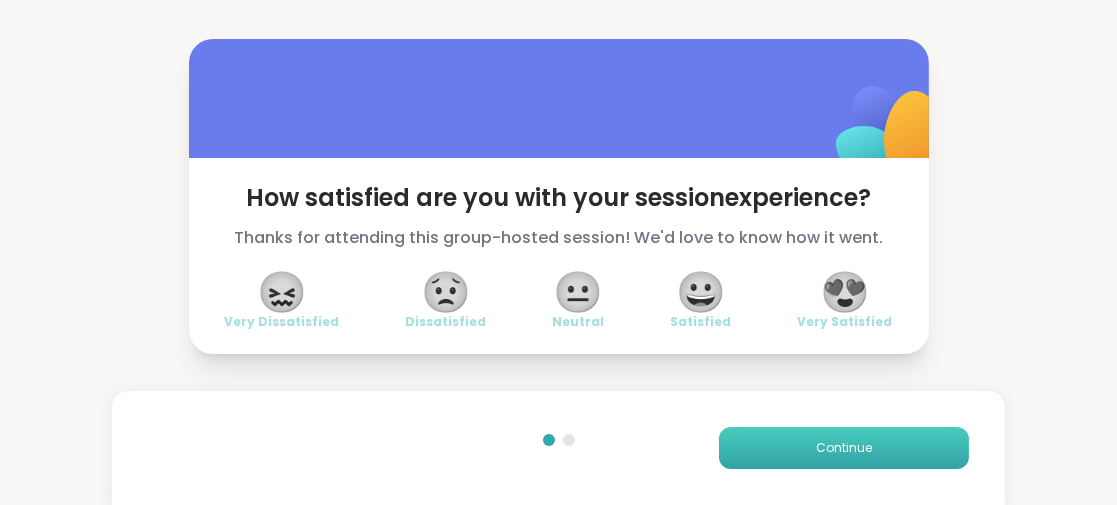 click on "Continue" at bounding box center [844, 448] 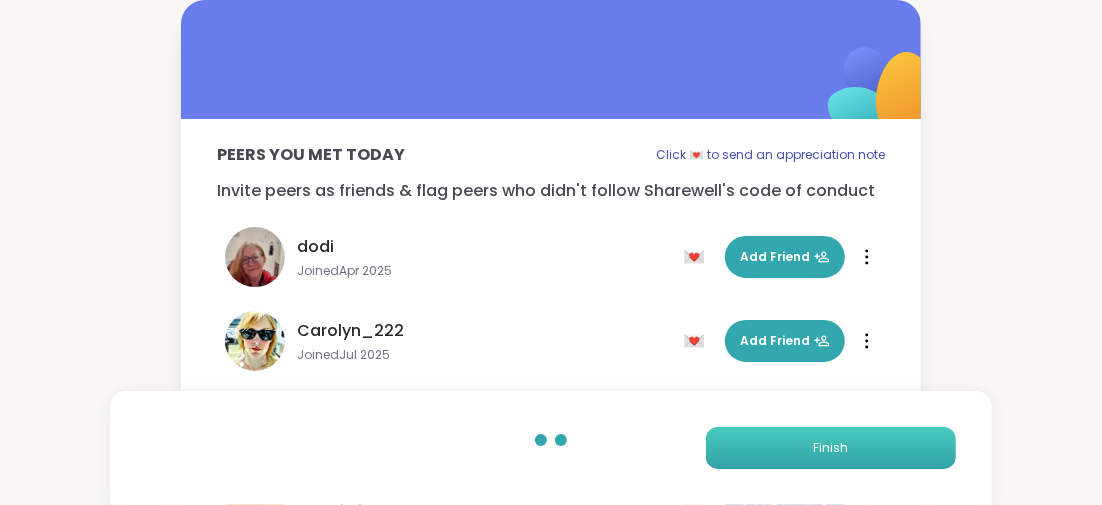 click on "Finish" at bounding box center [831, 448] 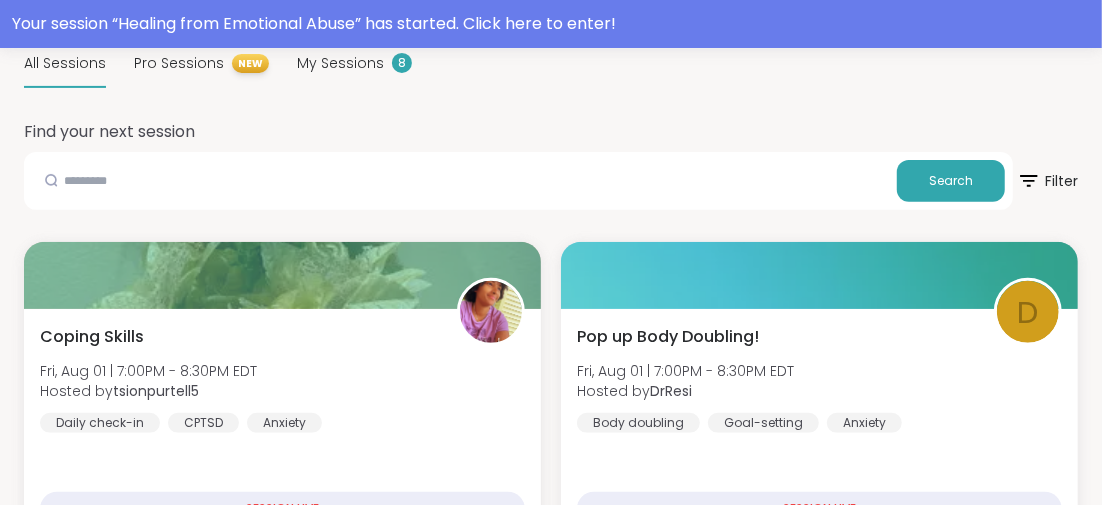 scroll, scrollTop: 0, scrollLeft: 0, axis: both 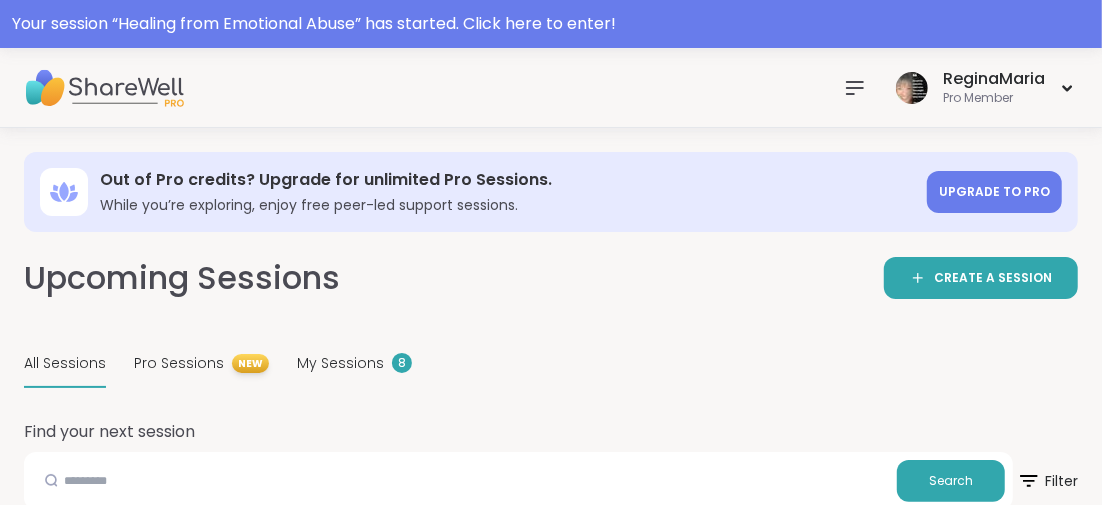 click 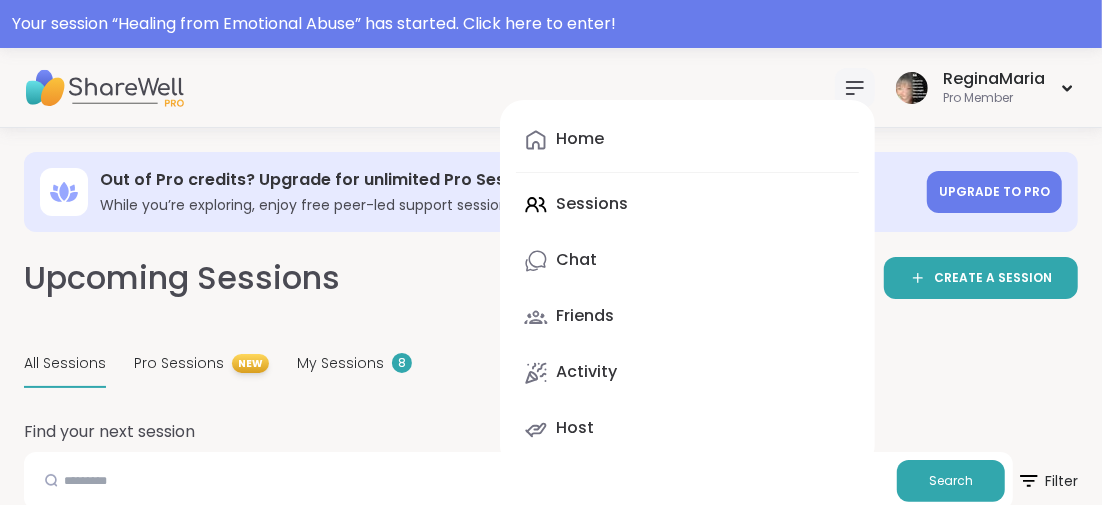 click on "Home Sessions Chat Friends Activity Host" at bounding box center (687, 284) 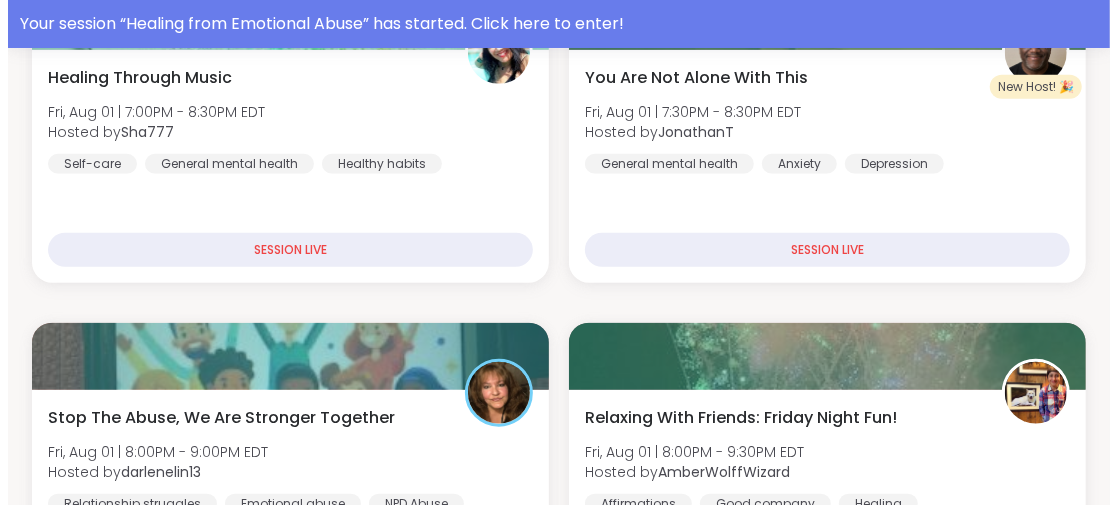 scroll, scrollTop: 1000, scrollLeft: 0, axis: vertical 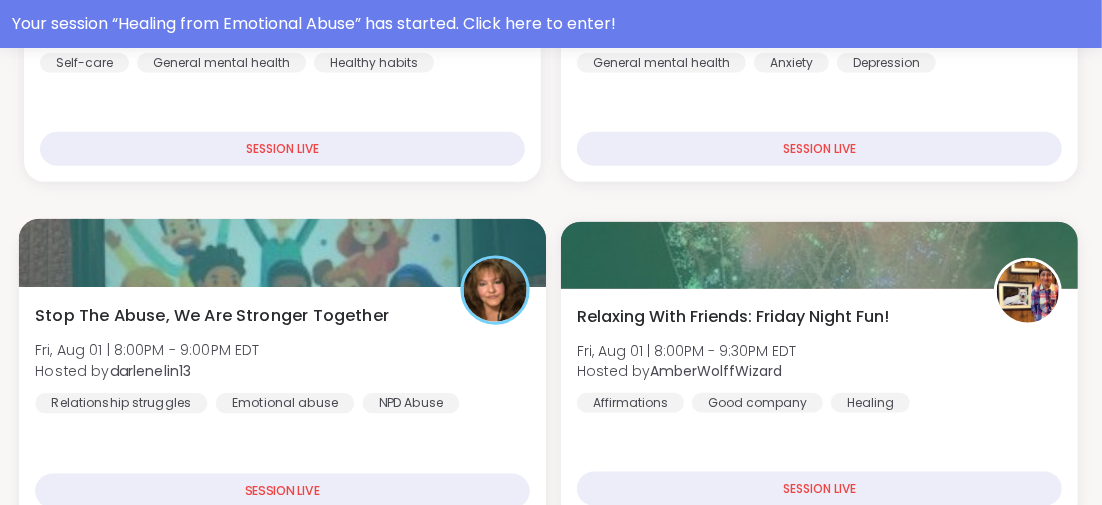 click on "Stop The Abuse,      We Are Stronger Together" at bounding box center [212, 315] 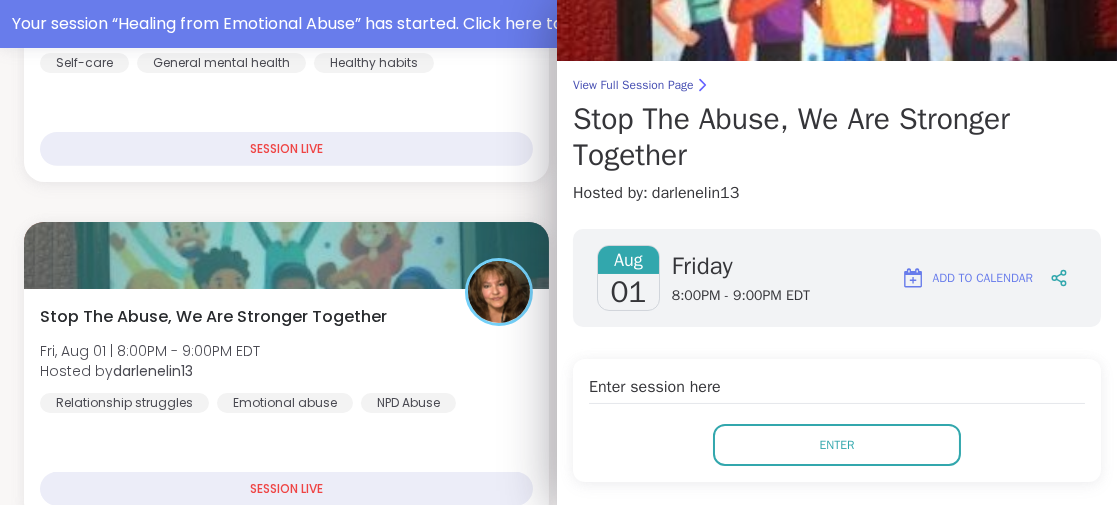 scroll, scrollTop: 200, scrollLeft: 0, axis: vertical 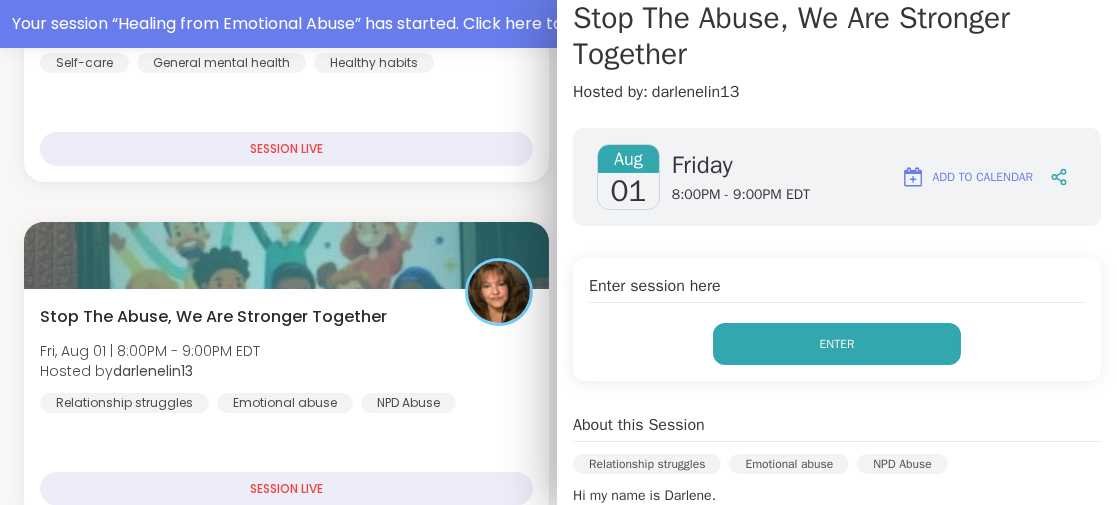 click on "Enter" at bounding box center [837, 344] 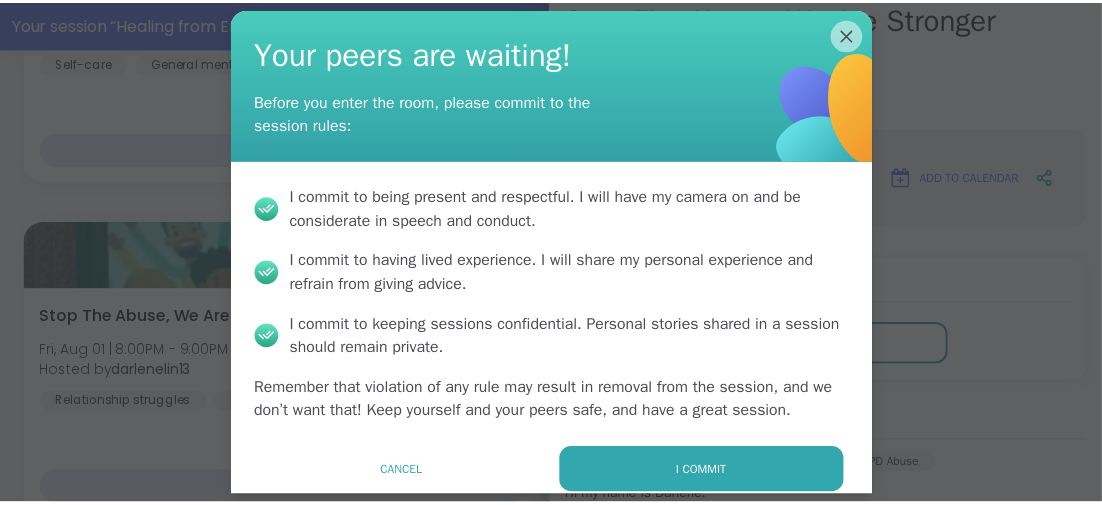 scroll, scrollTop: 21, scrollLeft: 0, axis: vertical 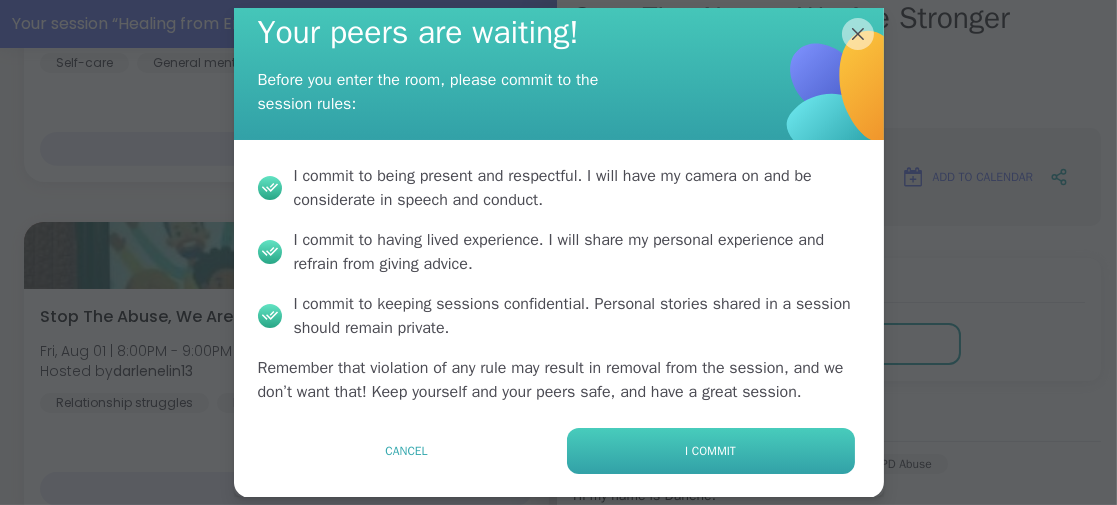 click on "I commit" at bounding box center [711, 451] 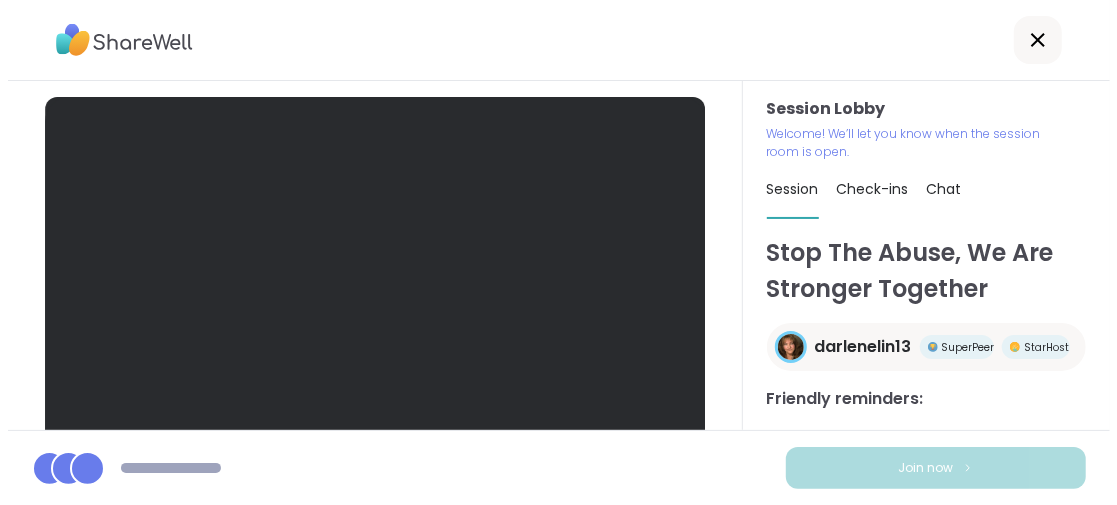 scroll, scrollTop: 0, scrollLeft: 0, axis: both 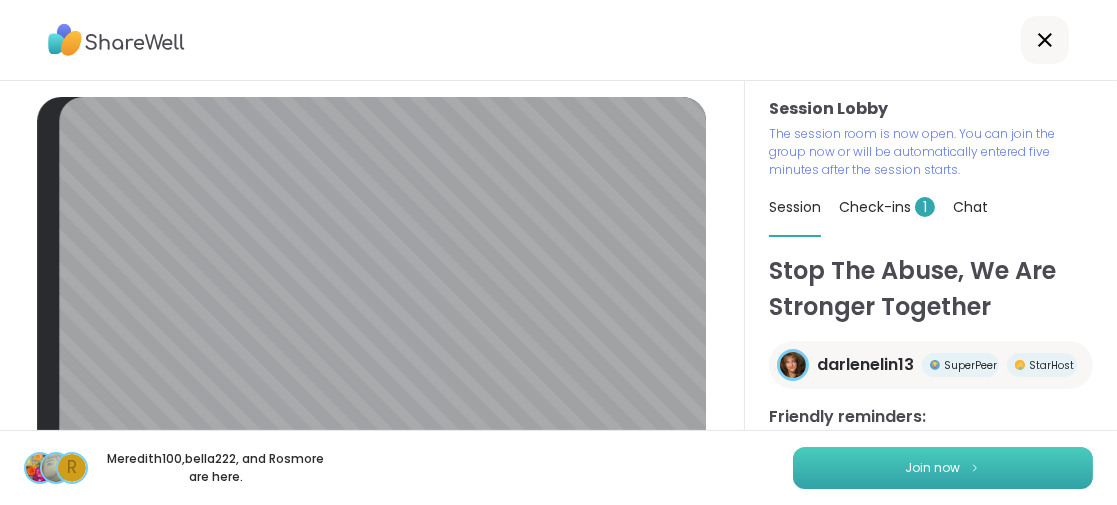 click on "Join now" at bounding box center [943, 468] 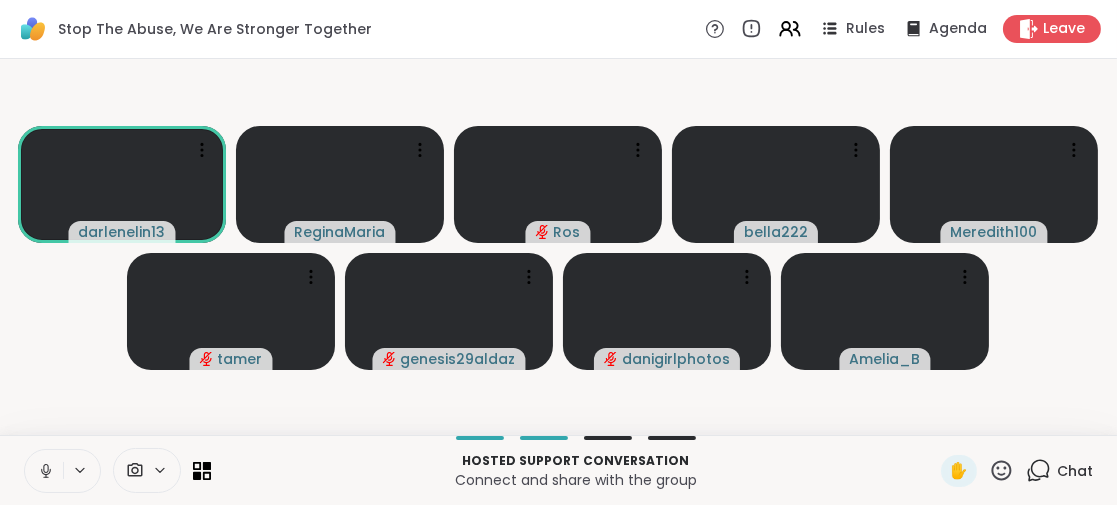 click on "darlenelin13 ReginaMaria Ros bella222 Meredith100 tamer genesis29aldaz danigirlphotos Amelia_B" at bounding box center [558, 247] 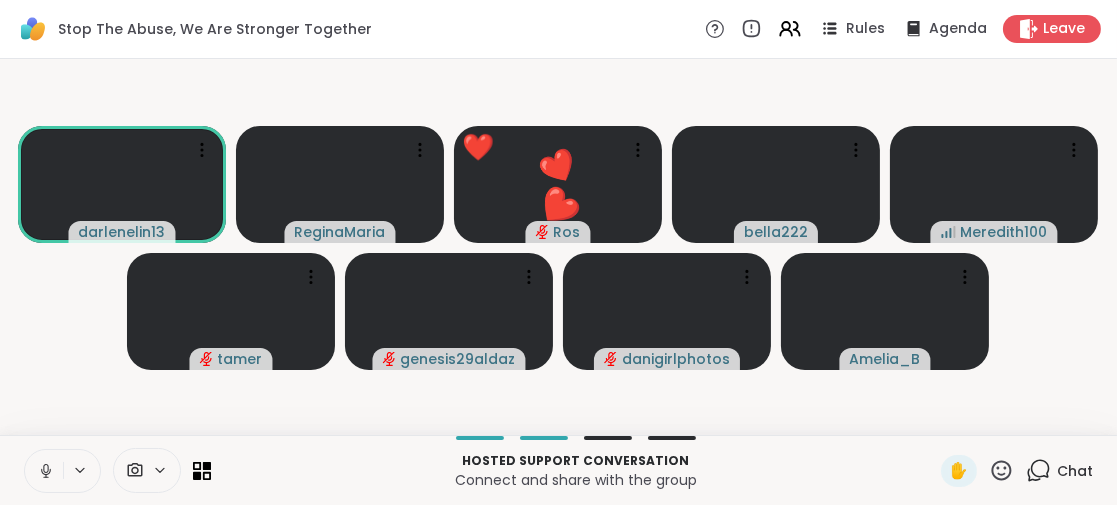 click 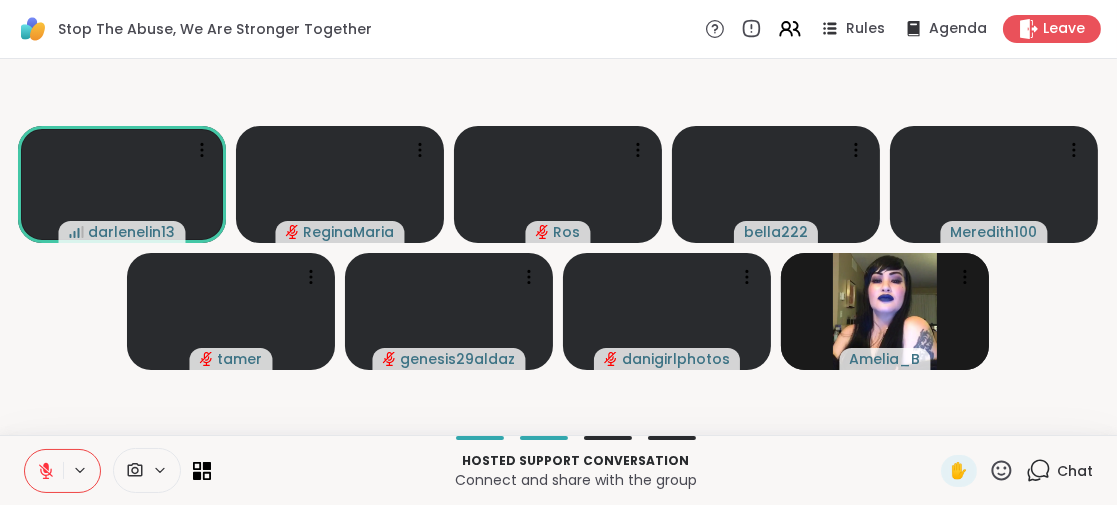 click 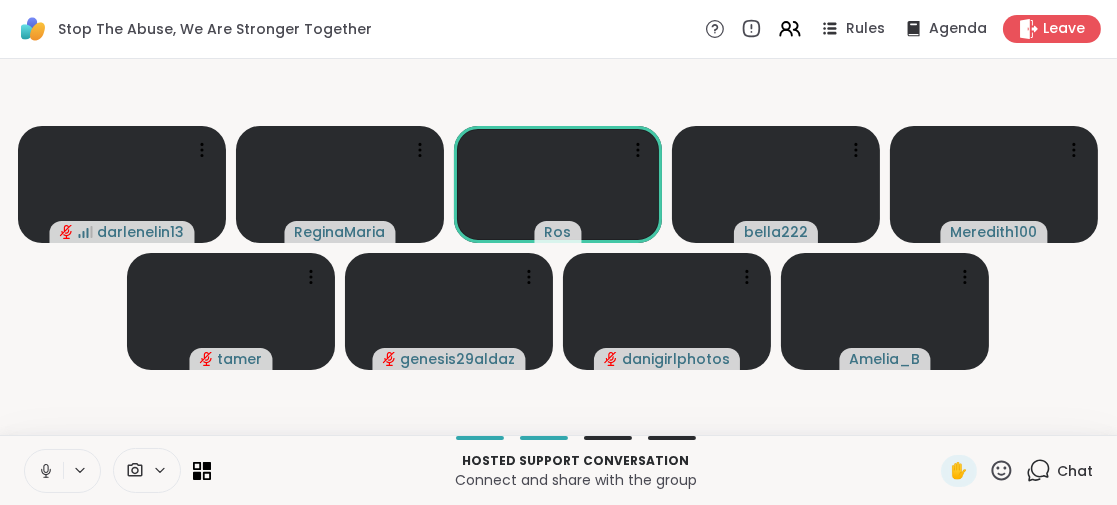 click 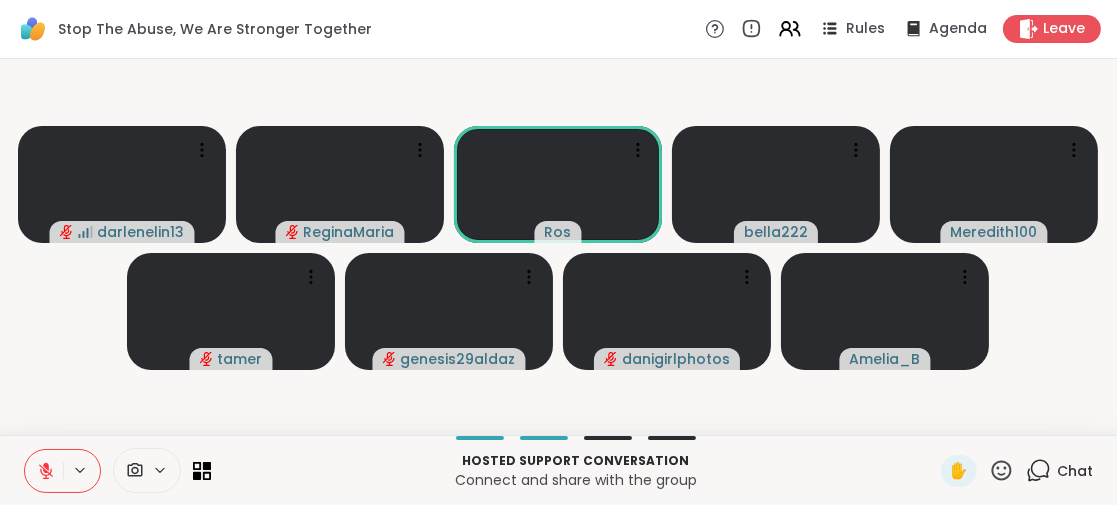 click 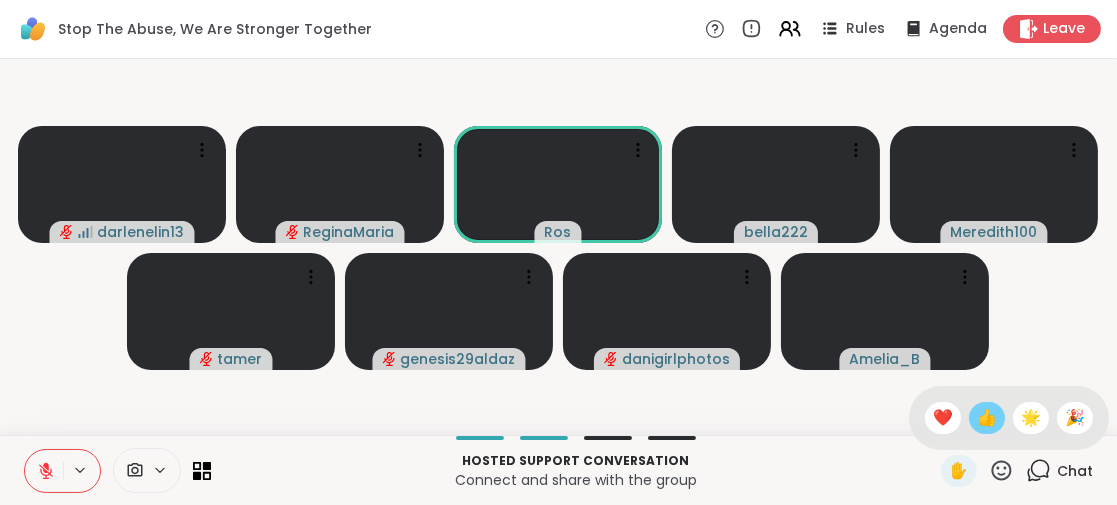 click on "👍" at bounding box center (987, 418) 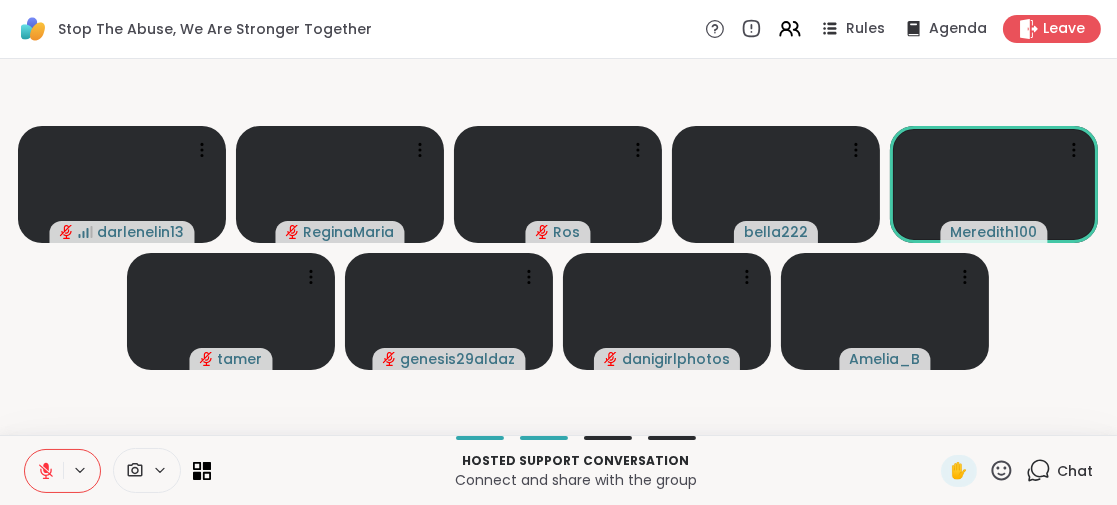 drag, startPoint x: 45, startPoint y: 470, endPoint x: 39, endPoint y: 501, distance: 31.575306 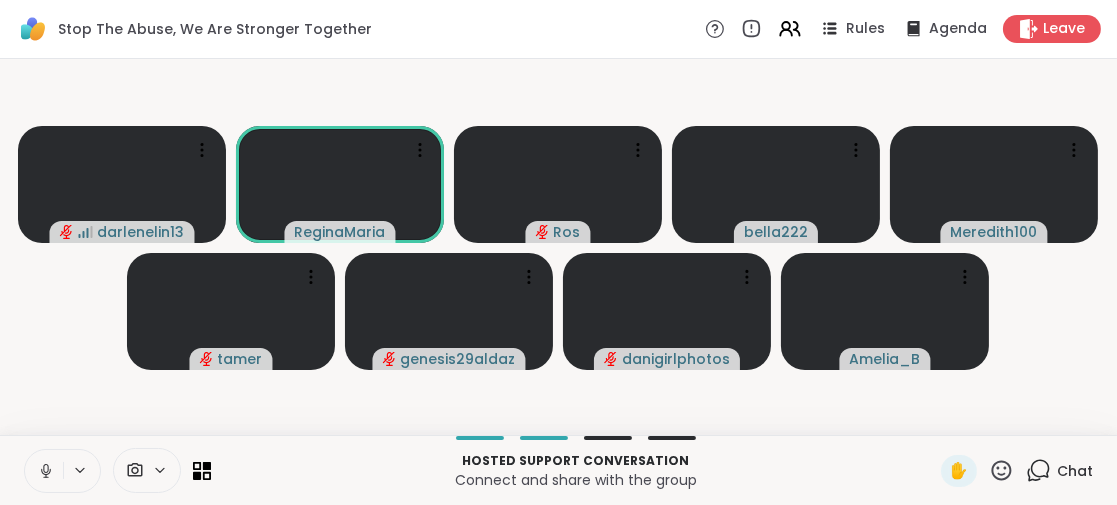 click on "darlenelin13 ReginaMaria Ros bella222 Meredith100 tamer genesis29aldaz danigirlphotos Amelia_B" at bounding box center [558, 247] 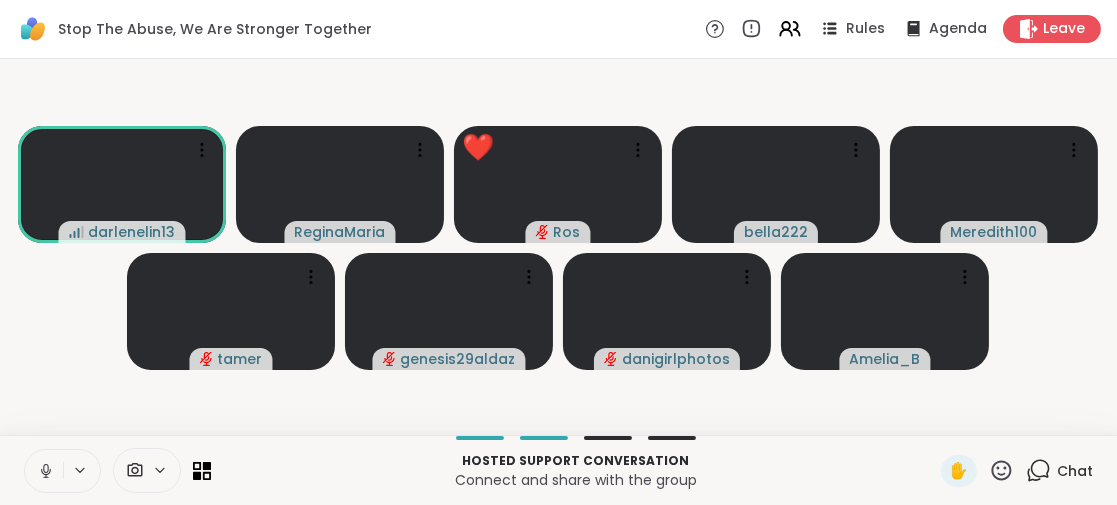 click 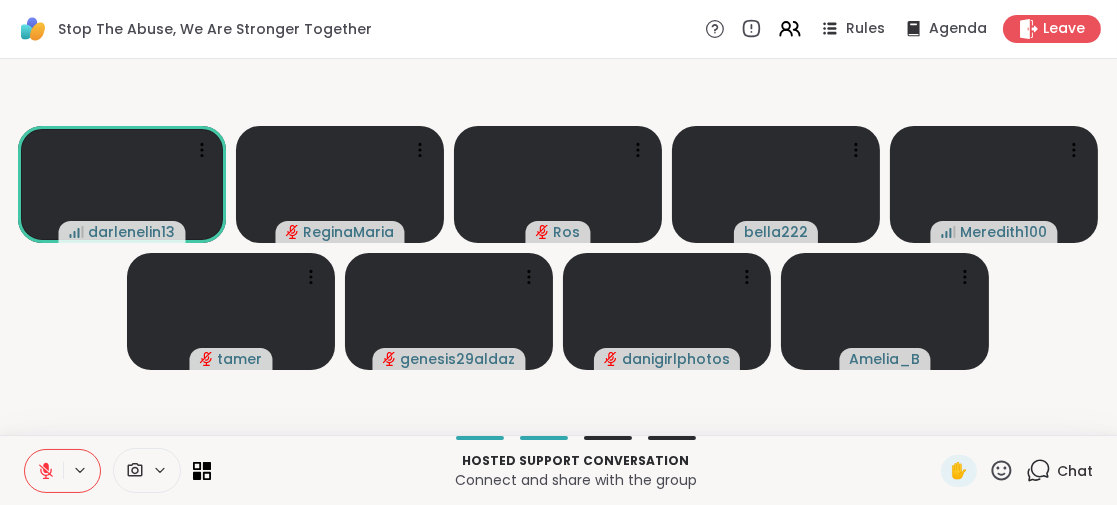 click 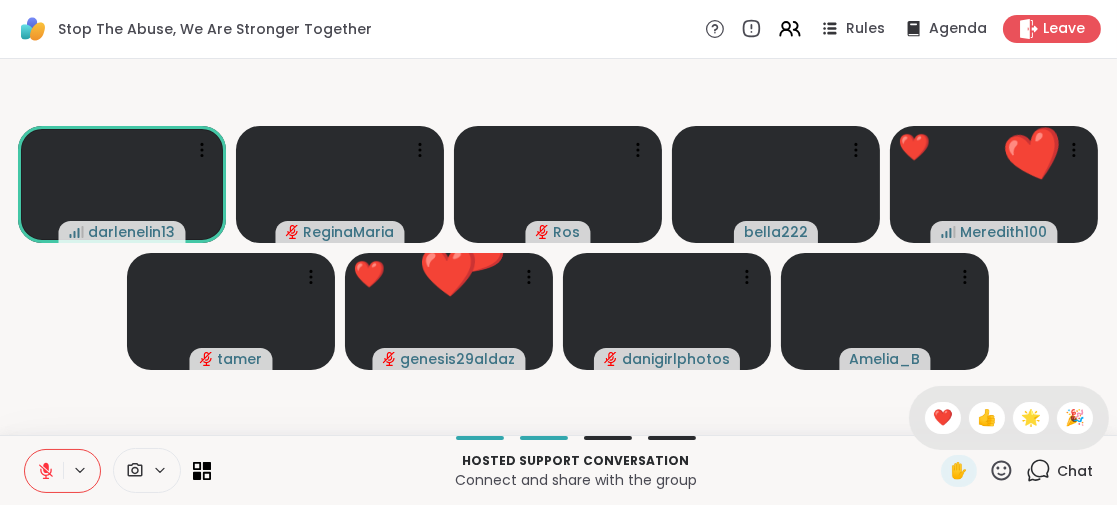click 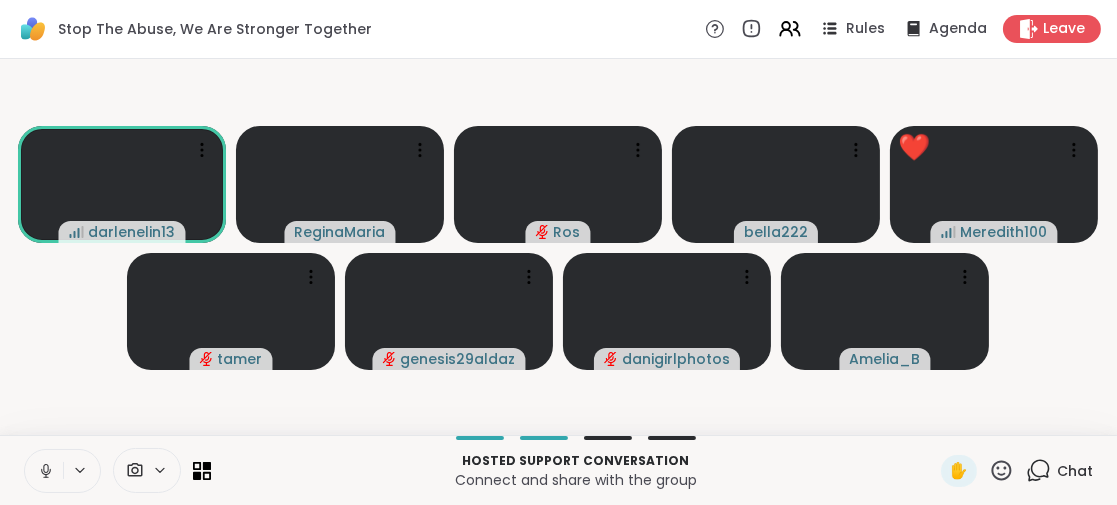click 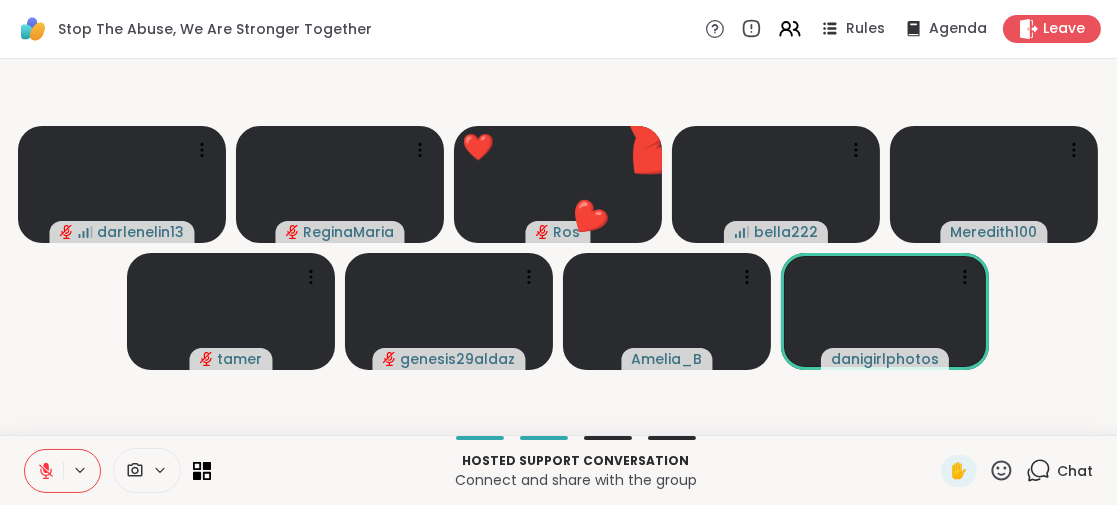 click 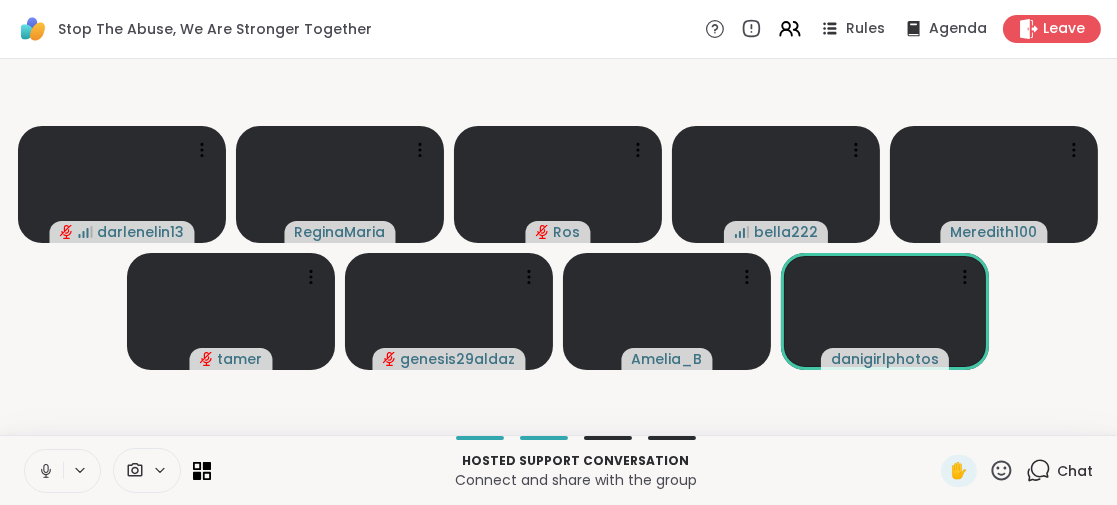 click 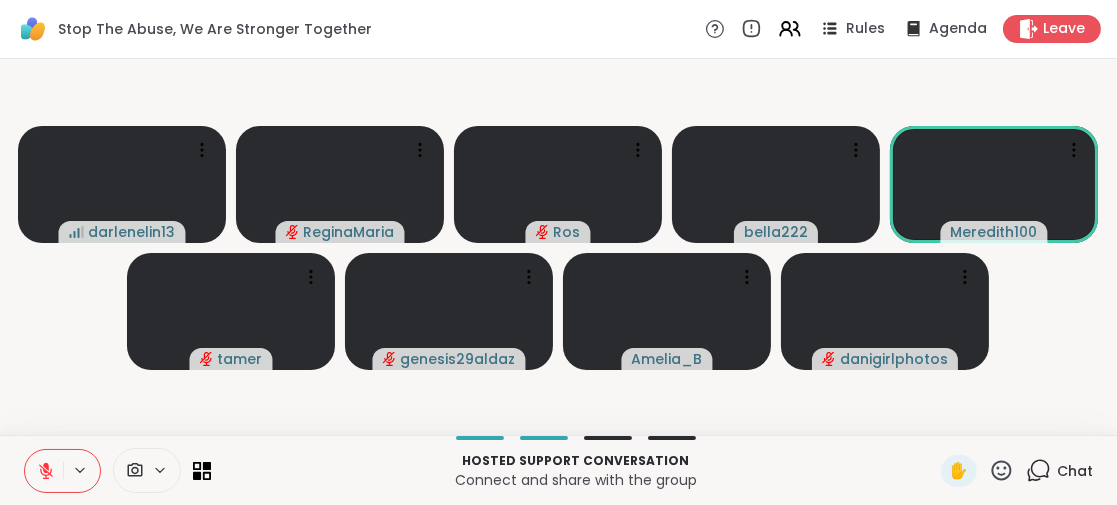 click 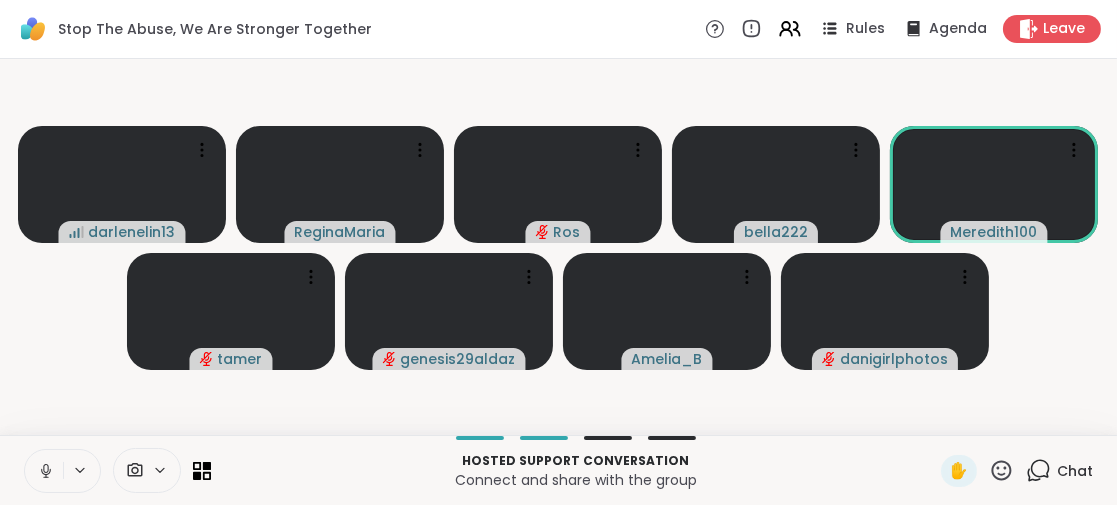 click 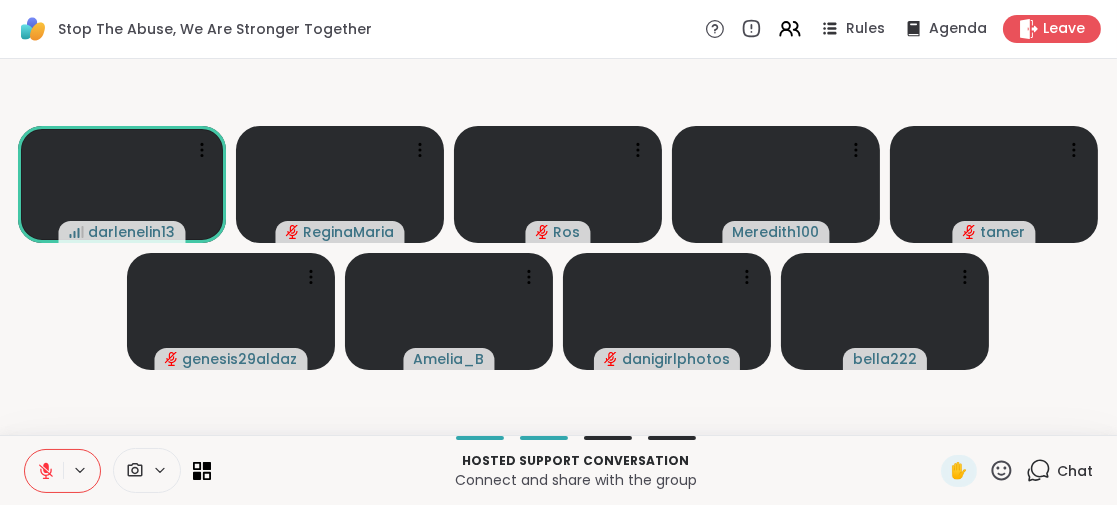 click 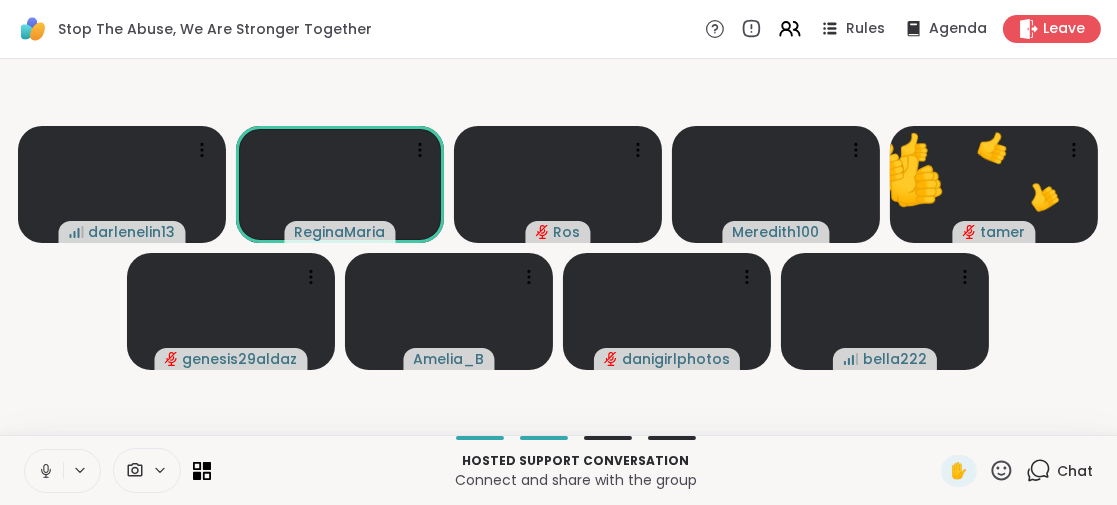 click 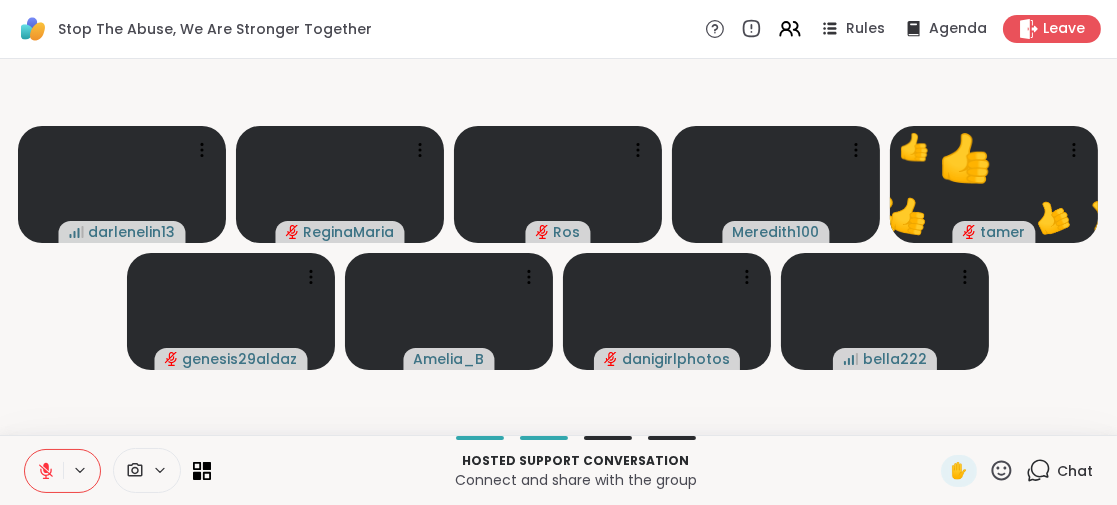 click 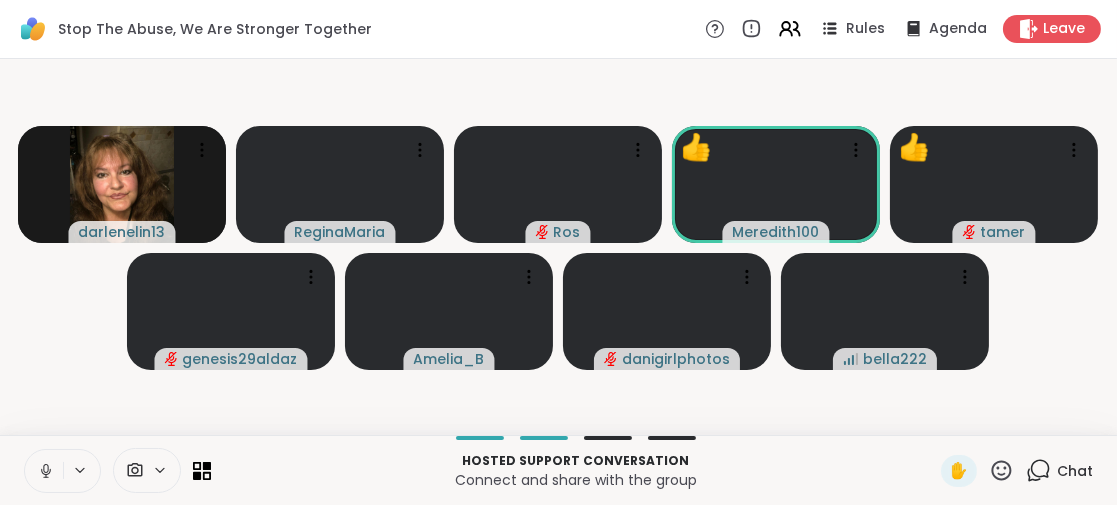 click 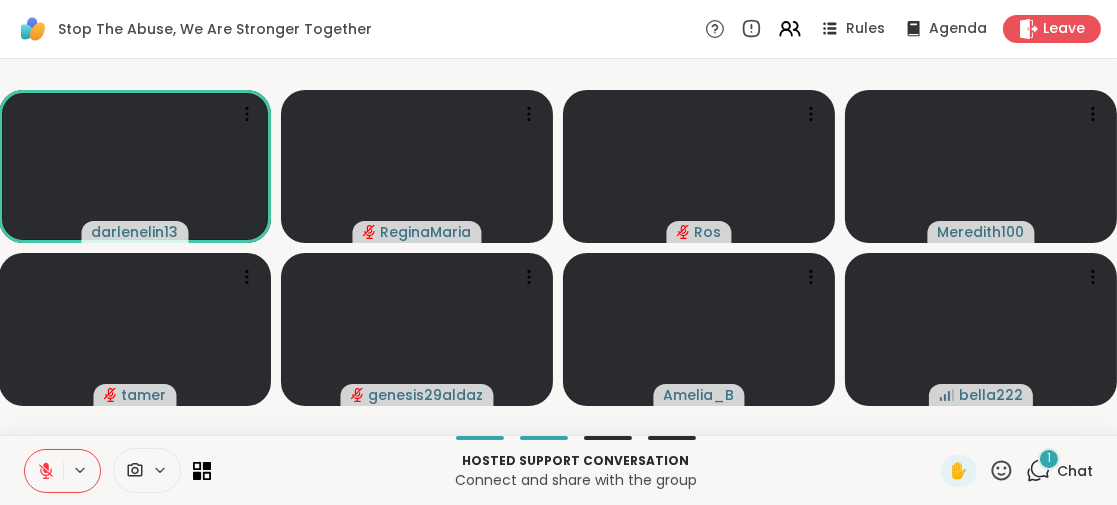 click 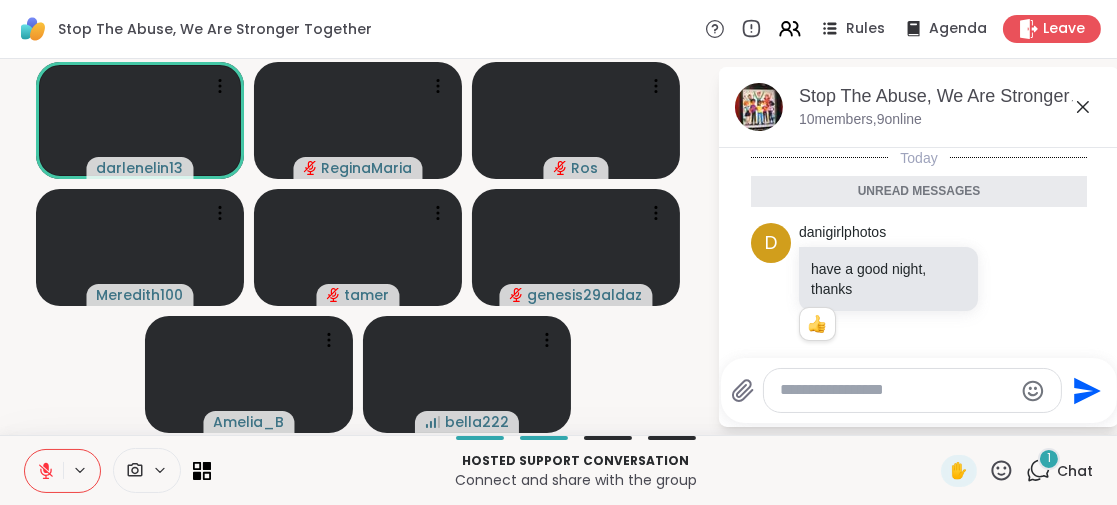 scroll, scrollTop: 23, scrollLeft: 0, axis: vertical 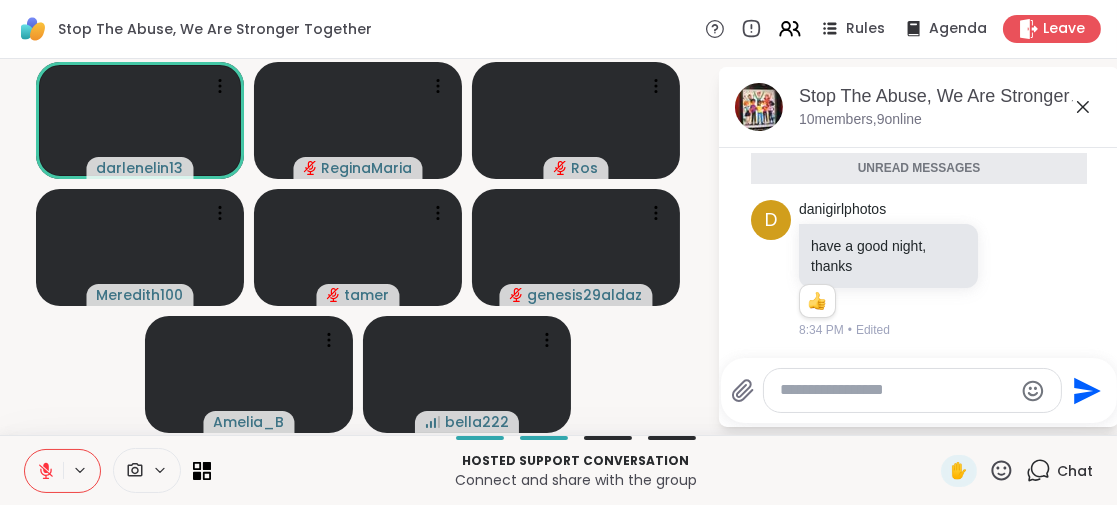 click at bounding box center [896, 390] 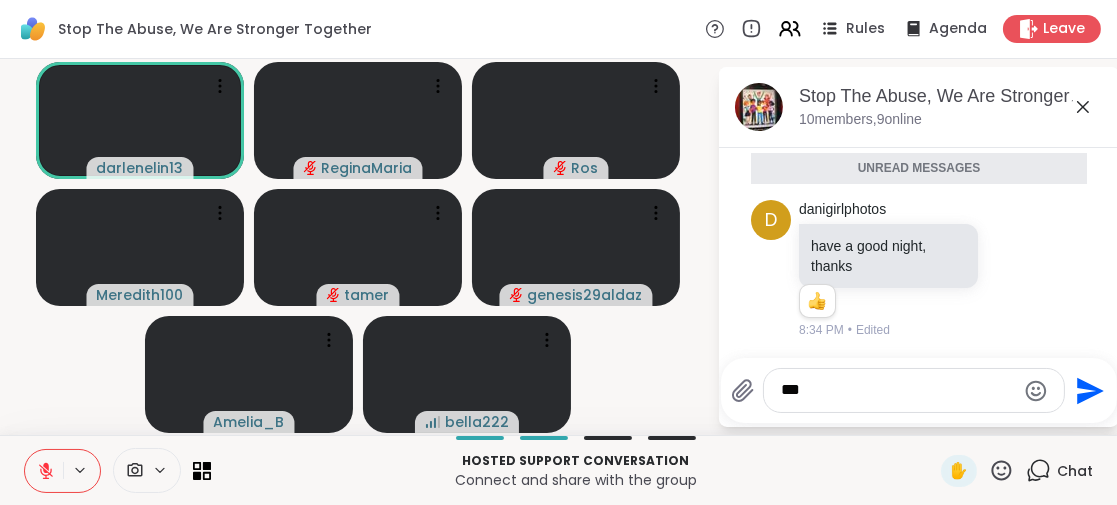 type on "***" 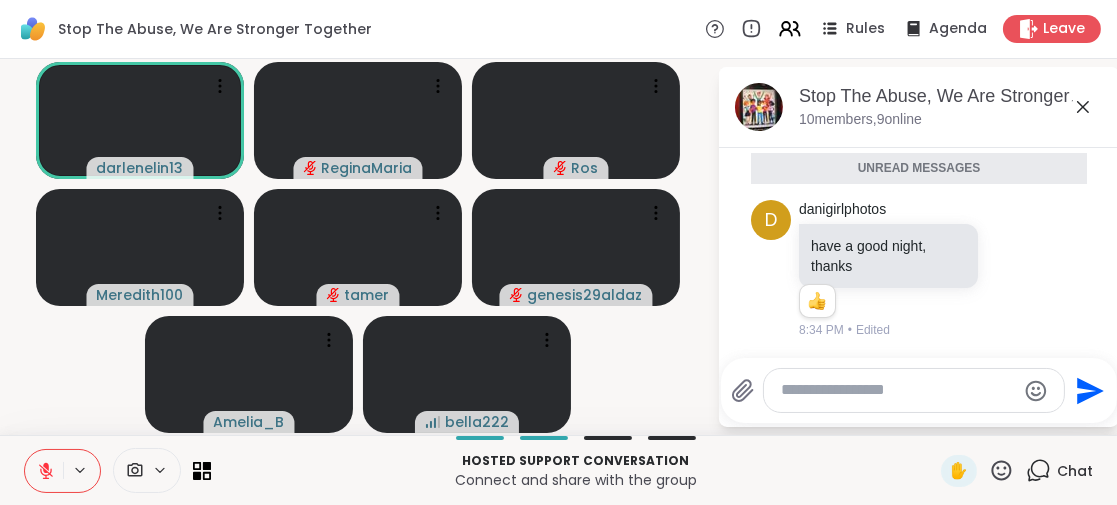 scroll, scrollTop: 82, scrollLeft: 0, axis: vertical 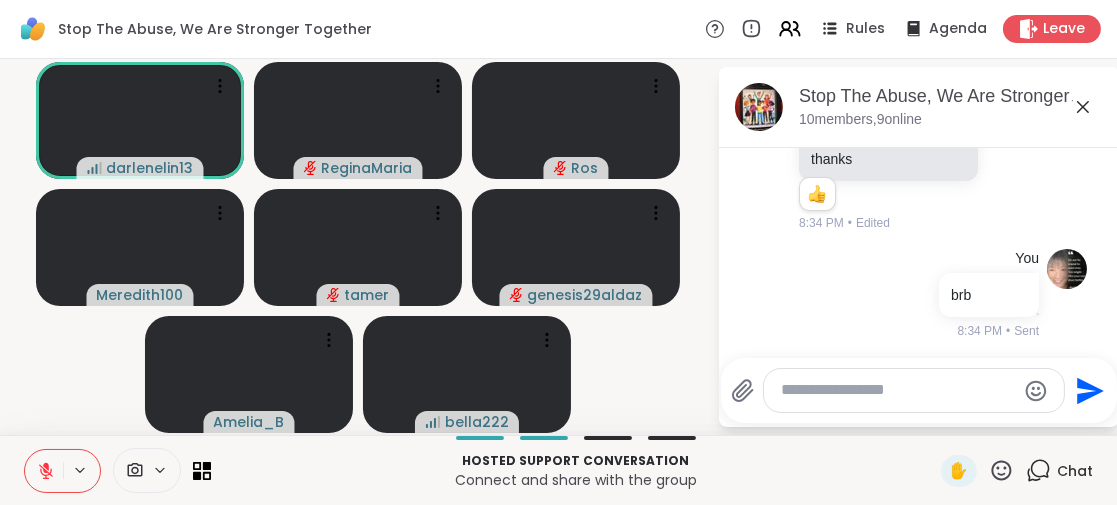 click 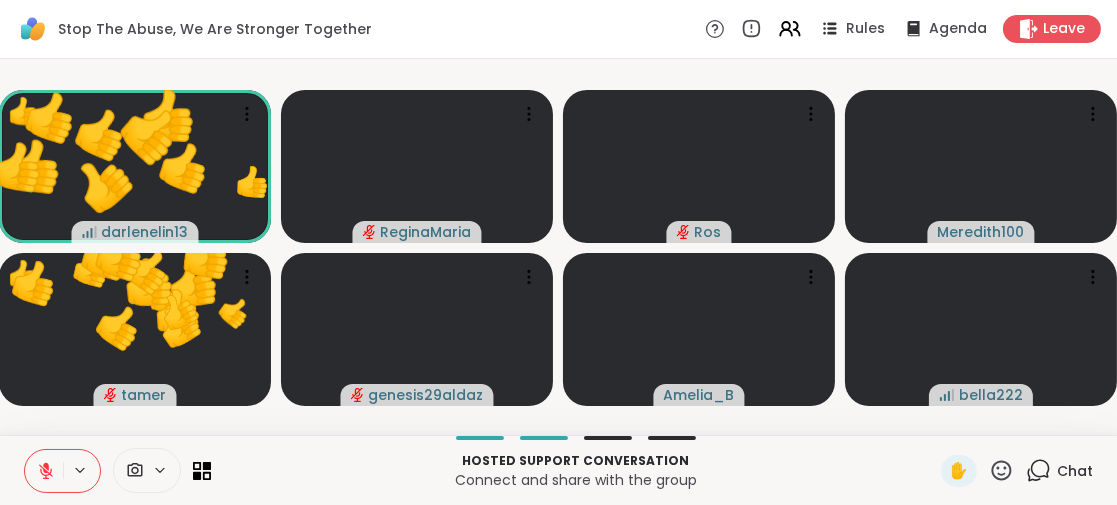 click 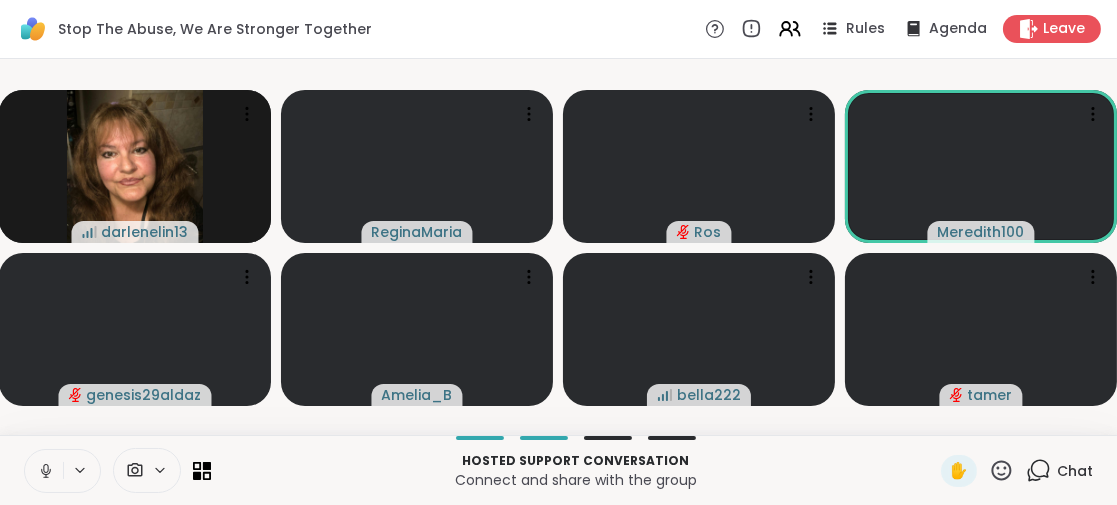 click at bounding box center (44, 471) 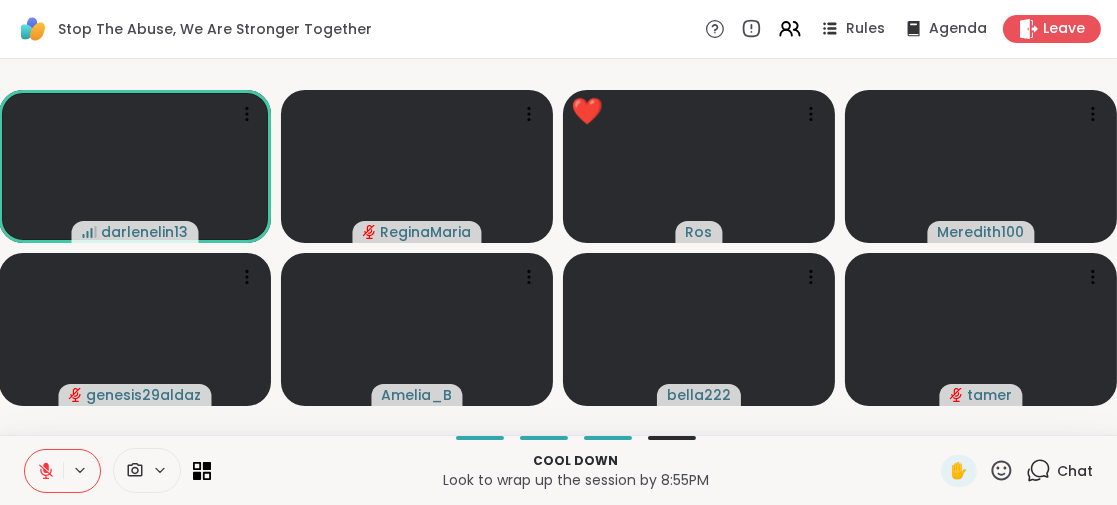 click at bounding box center (44, 471) 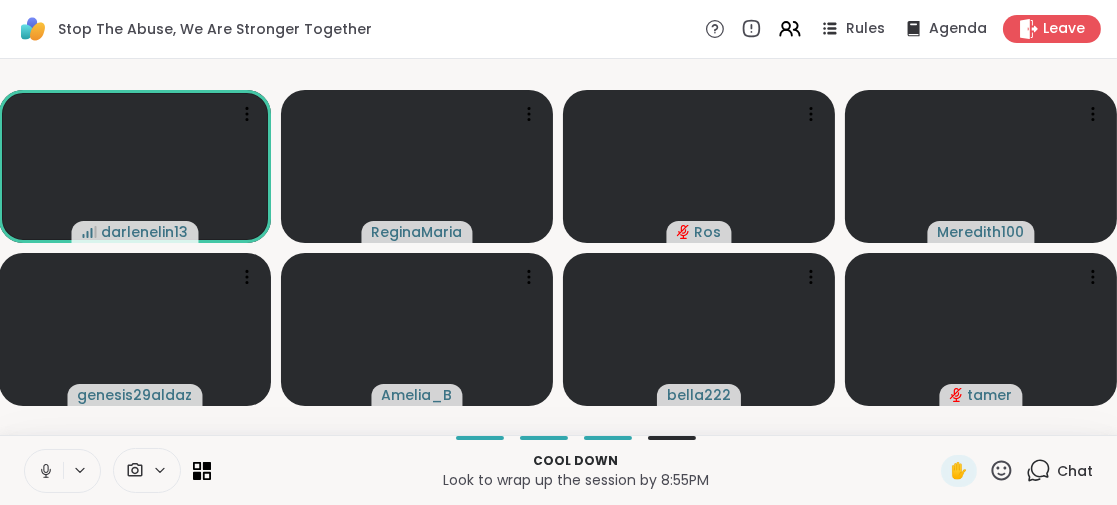 click 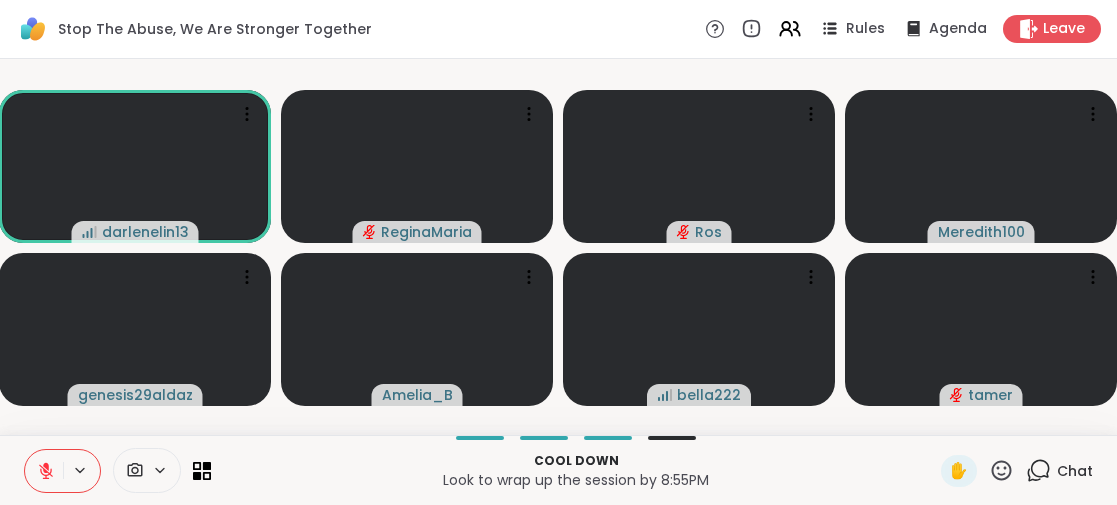 scroll, scrollTop: 0, scrollLeft: 0, axis: both 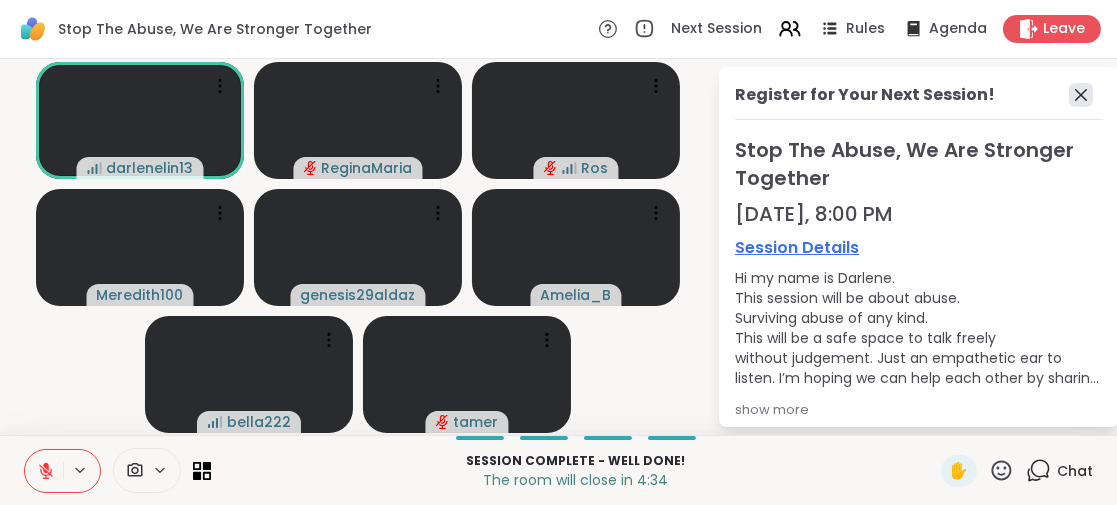 click 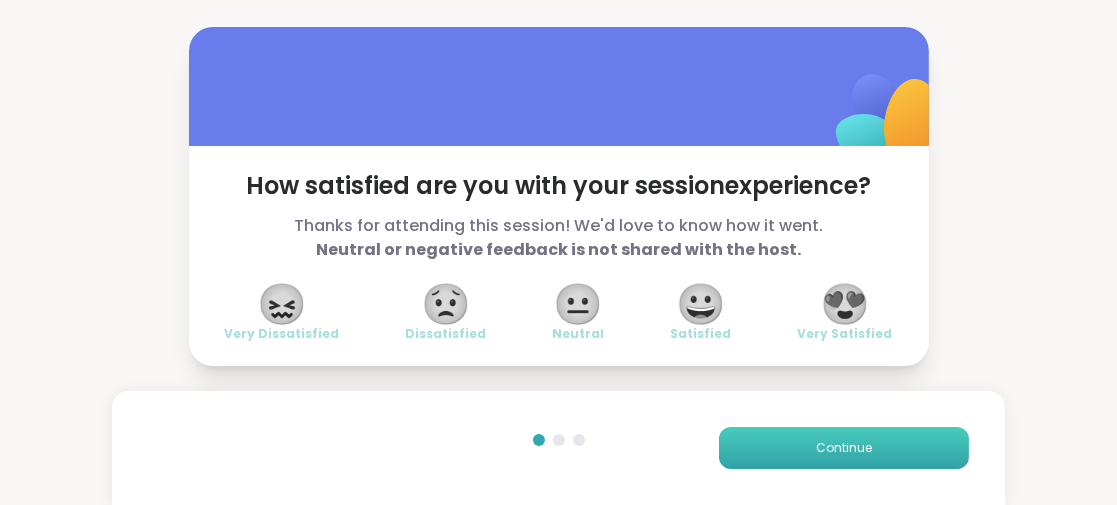 click on "Continue" at bounding box center [844, 448] 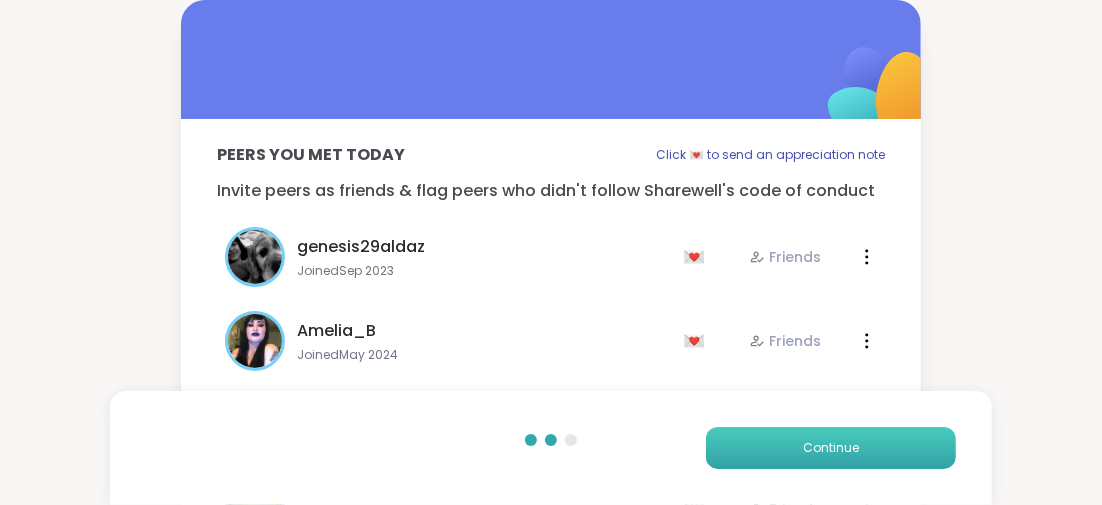 click on "Continue" at bounding box center (831, 448) 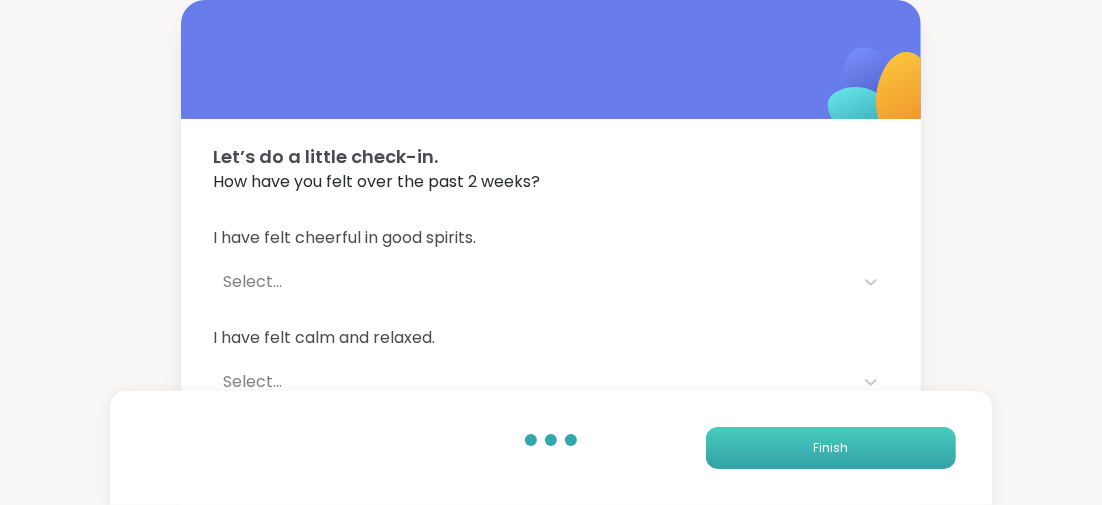 click on "Finish" at bounding box center (831, 448) 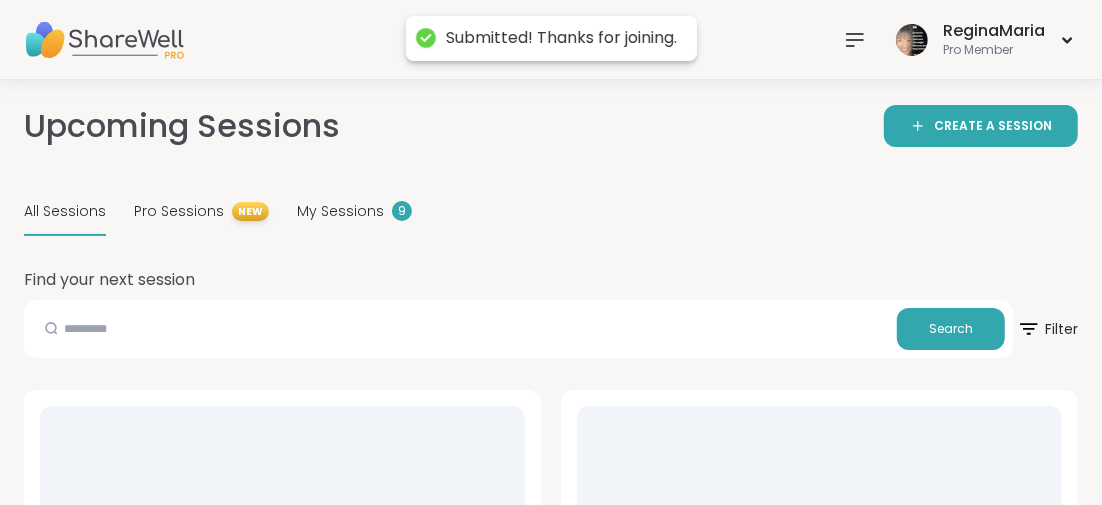 click at bounding box center (819, 471) 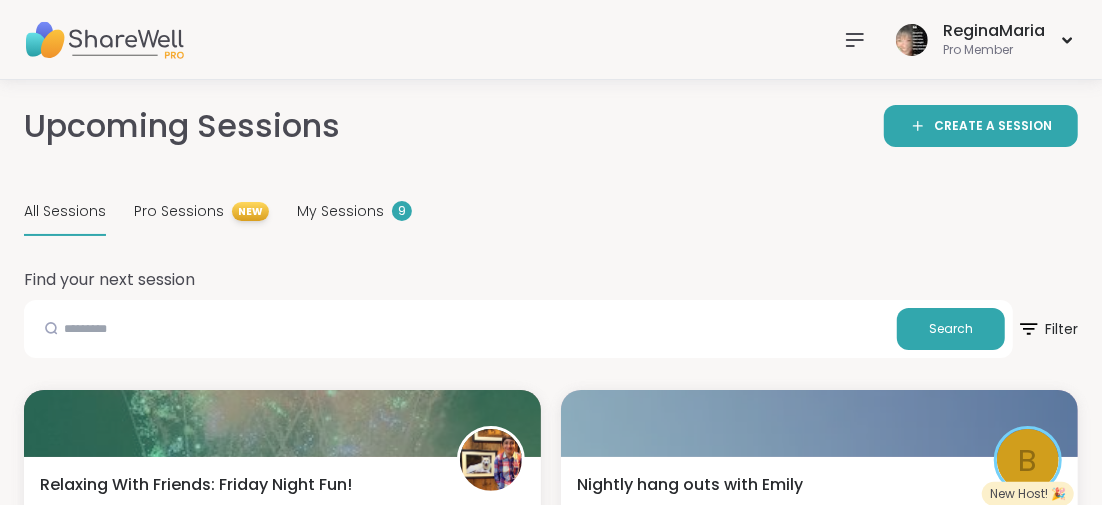 click 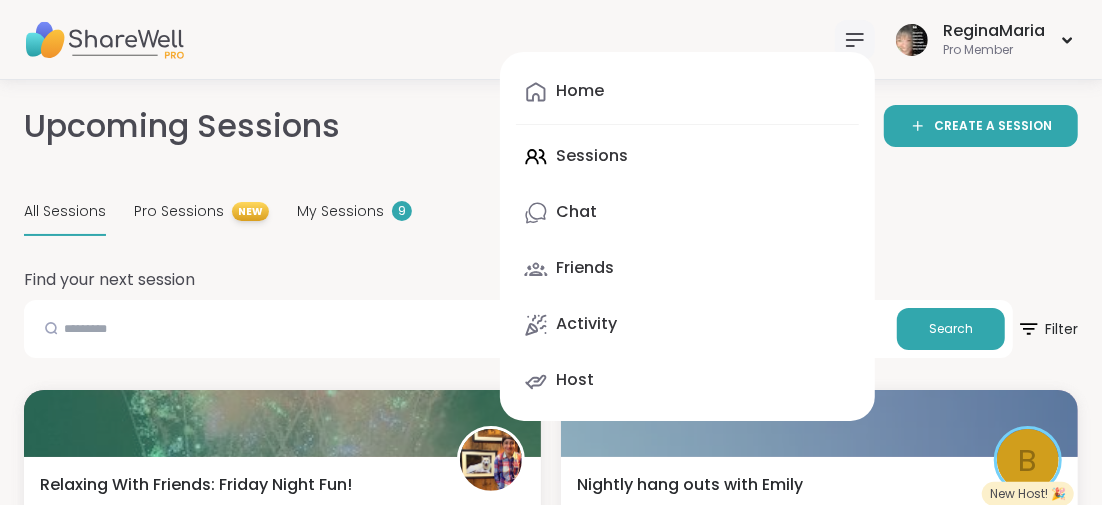 click on "Home Sessions Chat Friends Activity Host" at bounding box center (687, 236) 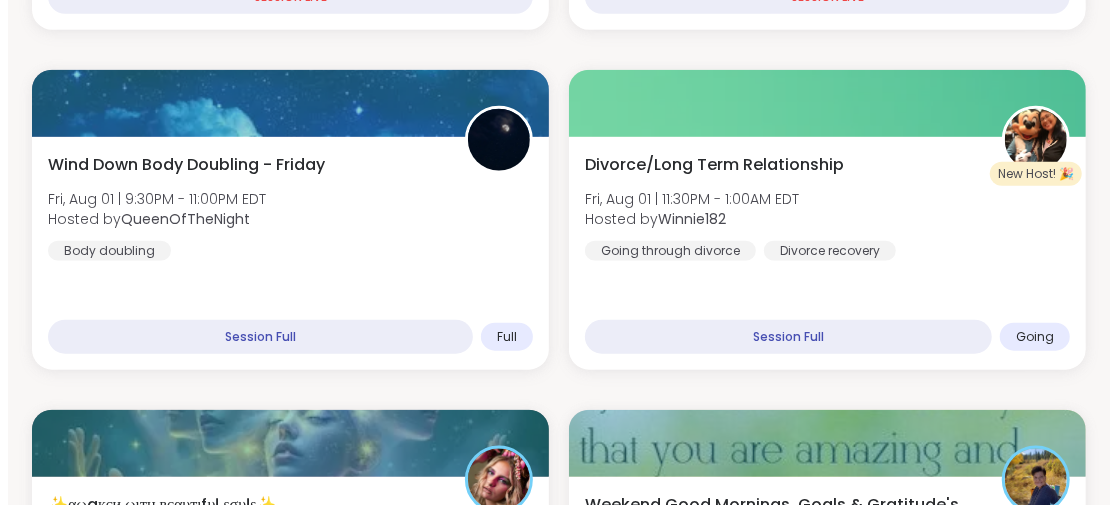 scroll, scrollTop: 1100, scrollLeft: 0, axis: vertical 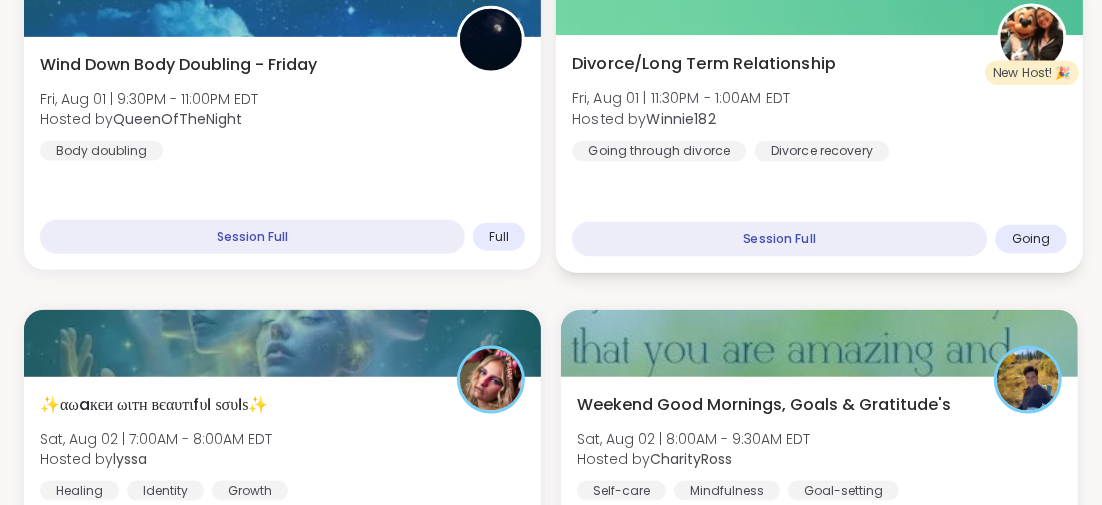 click on "Divorce/Long Term Relationship" at bounding box center [704, 63] 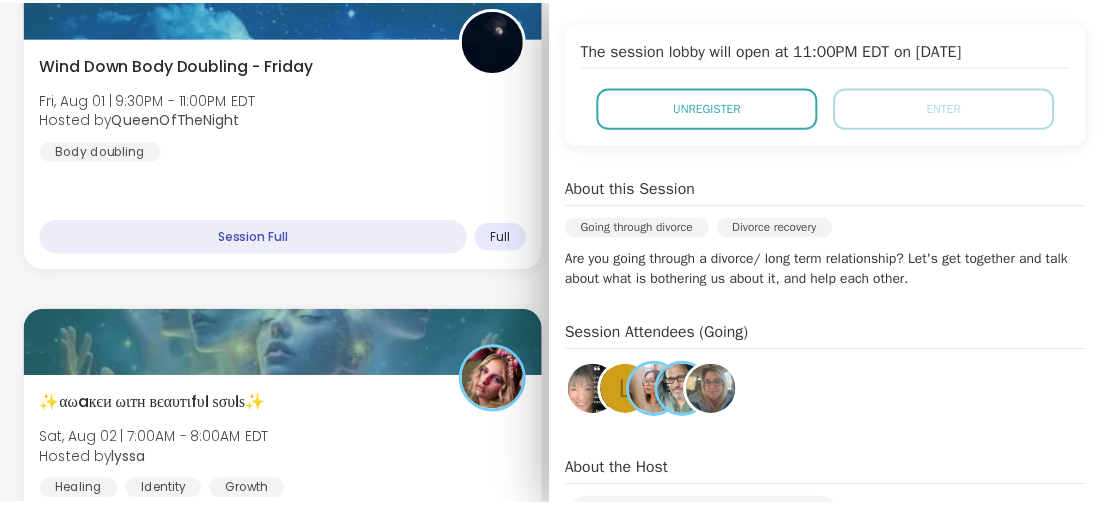 scroll, scrollTop: 200, scrollLeft: 0, axis: vertical 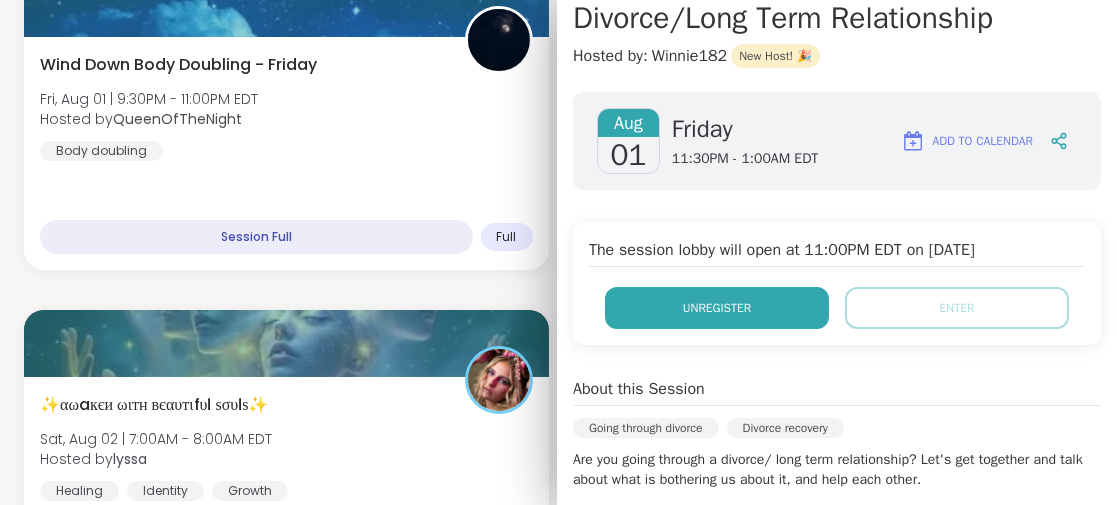 click on "Unregister" at bounding box center (717, 308) 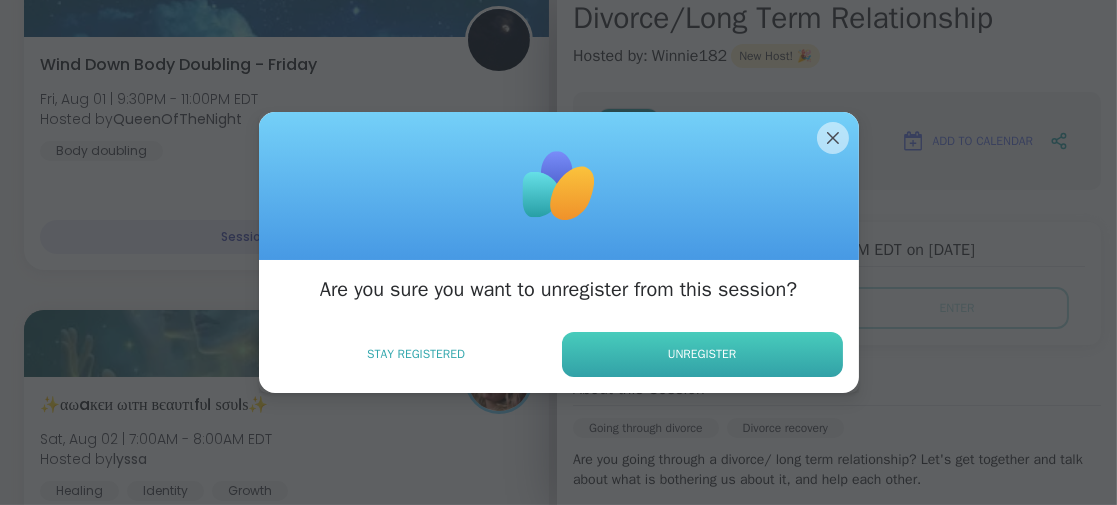 click on "Unregister" at bounding box center (702, 354) 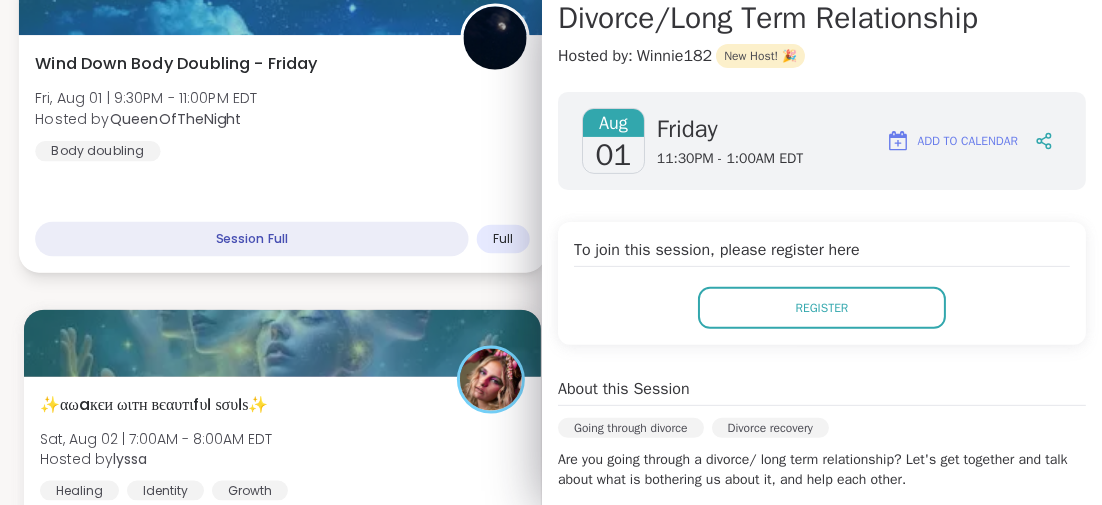 click on "Wind Down Body Doubling - Friday Fri, Aug 01 | 9:30PM - 11:00PM EDT Hosted by  QueenOfTheNight Body doubling" at bounding box center (282, 106) 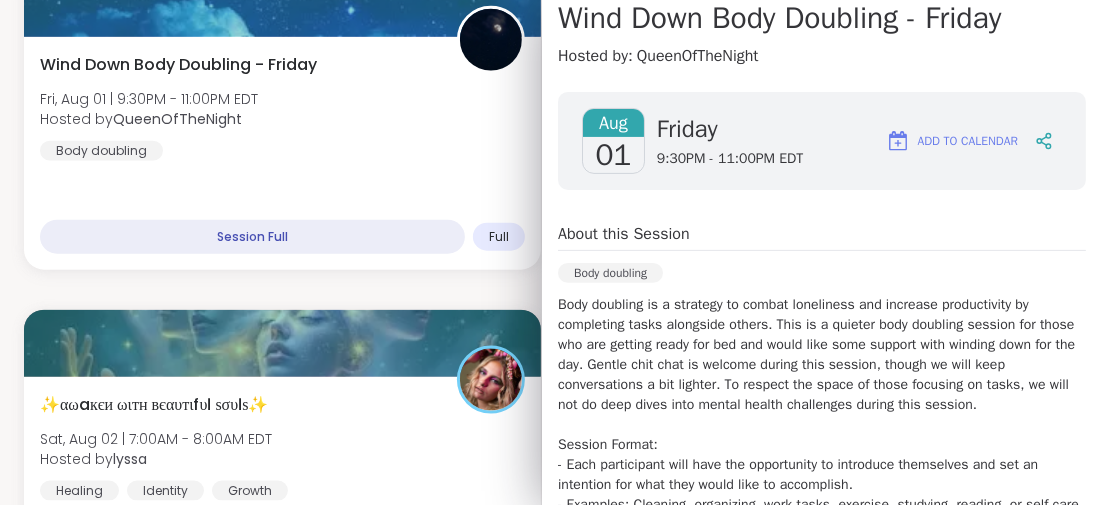 scroll, scrollTop: 0, scrollLeft: 0, axis: both 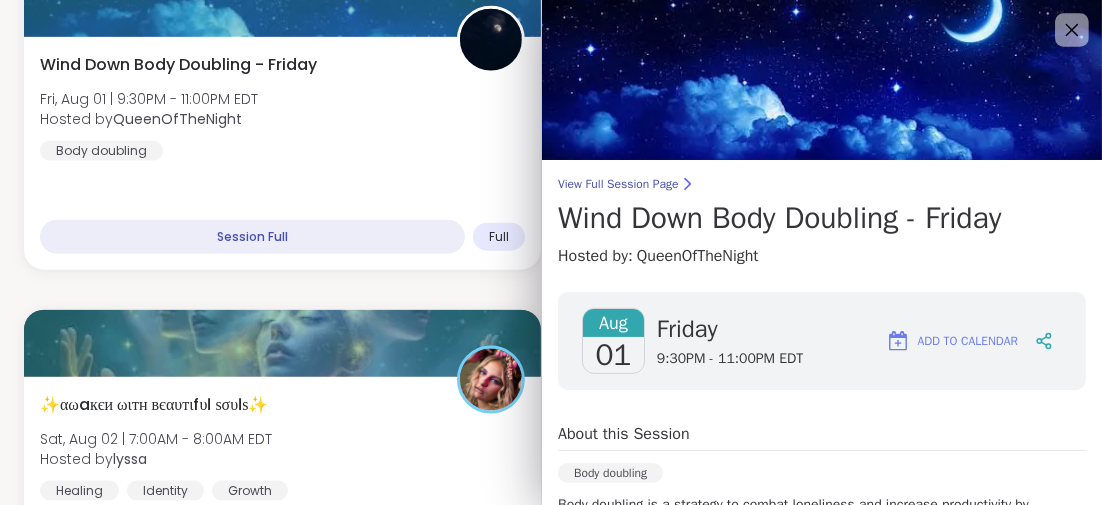 click 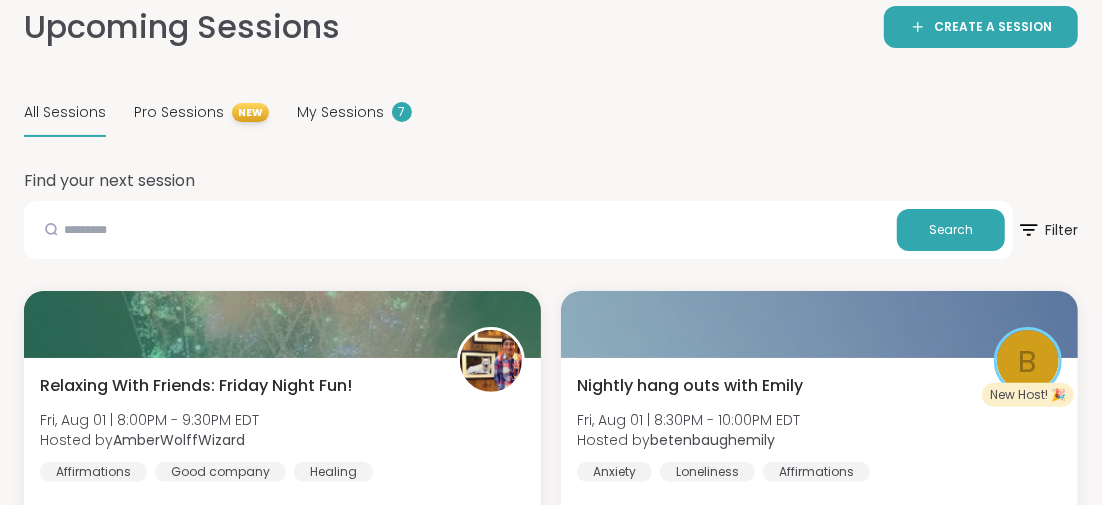 scroll, scrollTop: 0, scrollLeft: 0, axis: both 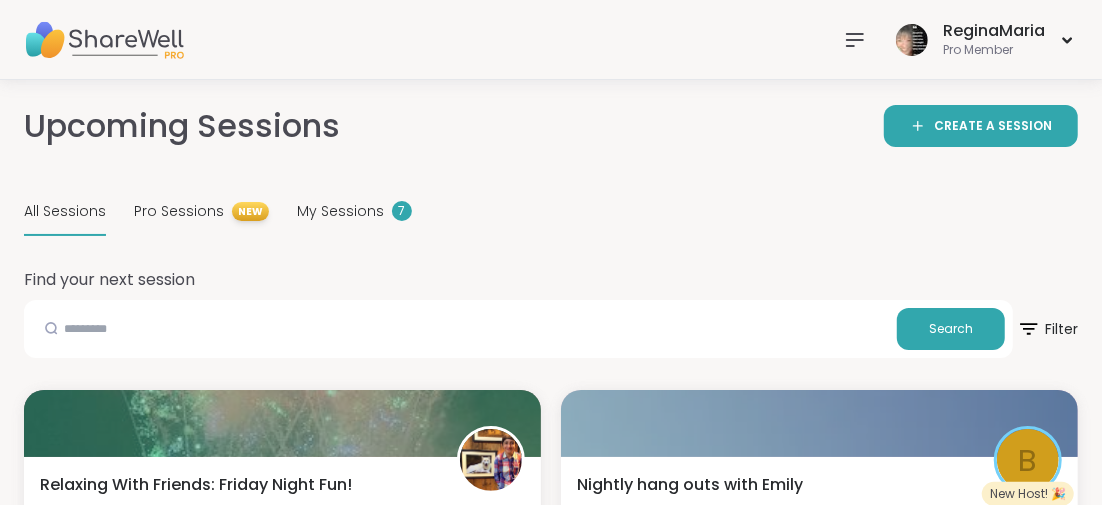 click on "All Sessions" at bounding box center (65, 211) 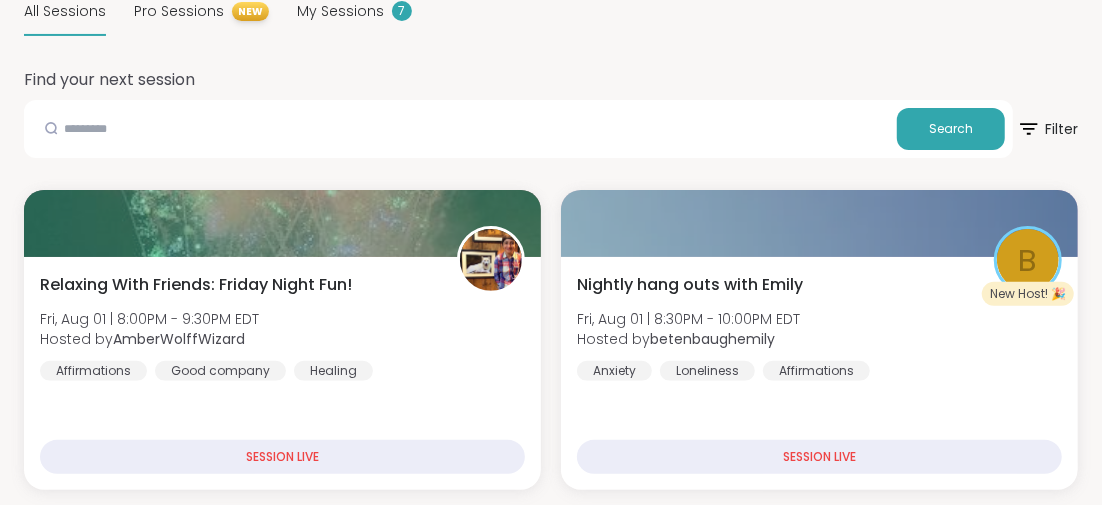 scroll, scrollTop: 0, scrollLeft: 0, axis: both 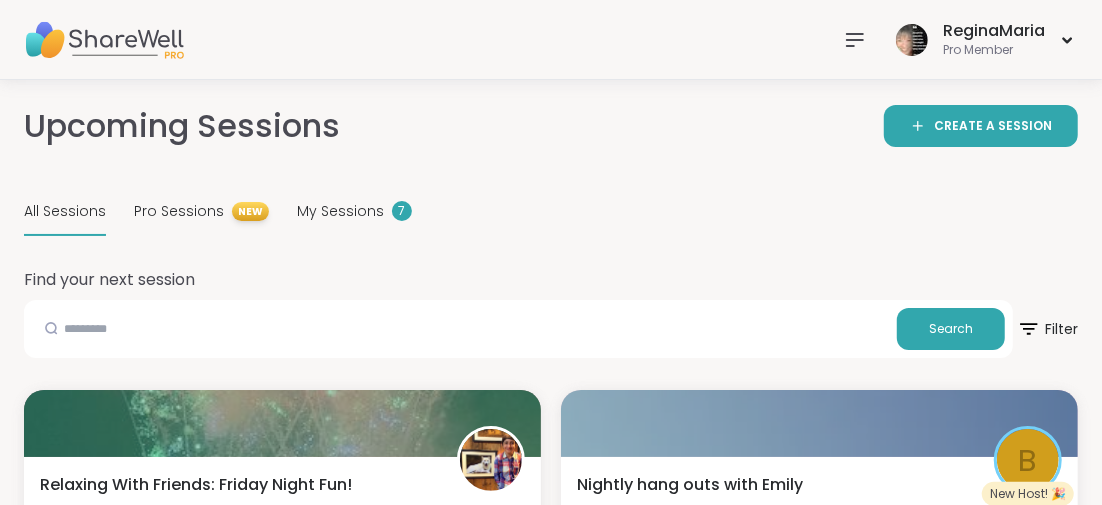 click on "All Sessions" at bounding box center (65, 211) 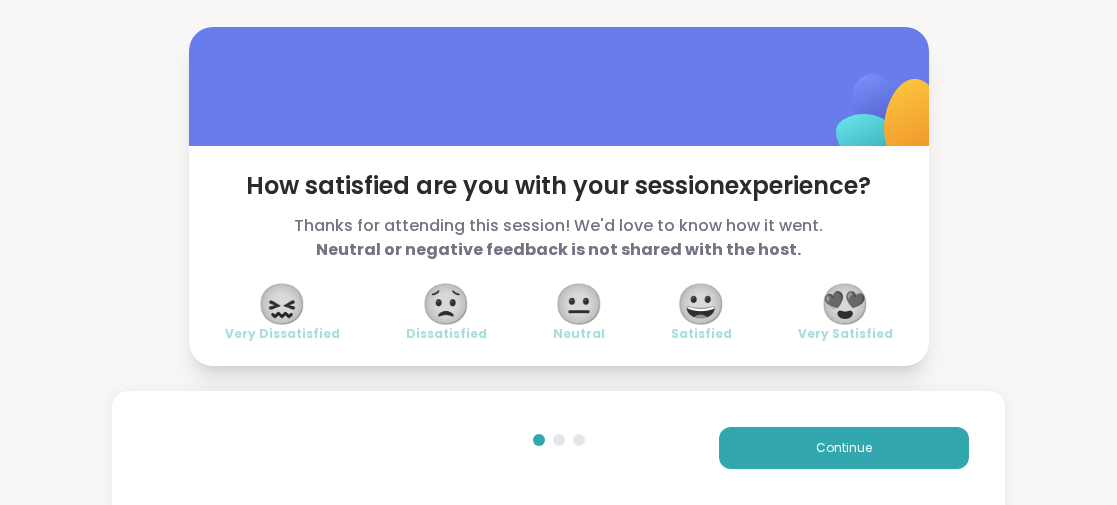 scroll, scrollTop: 0, scrollLeft: 0, axis: both 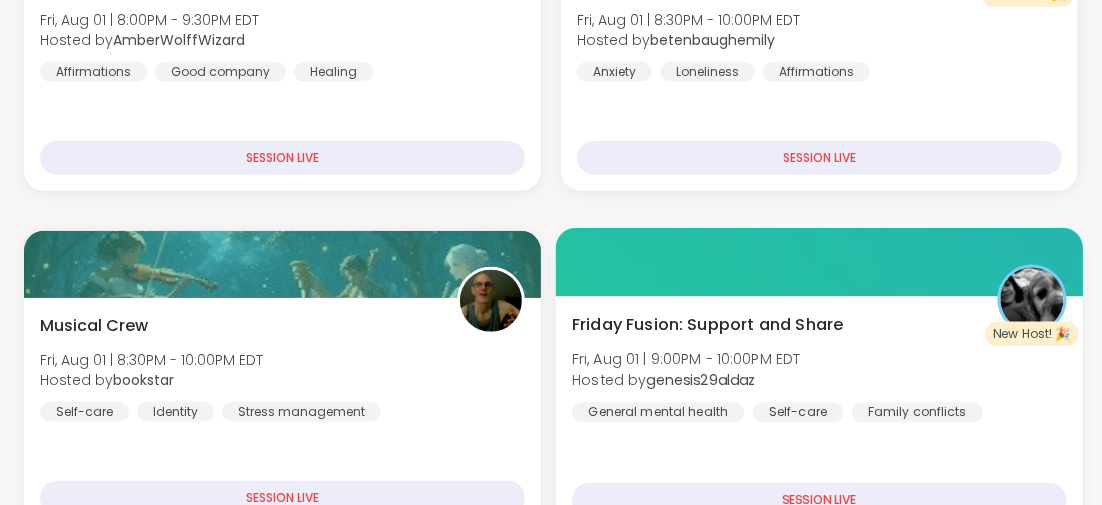 click on "Friday Fusion: Support and Share" at bounding box center (707, 324) 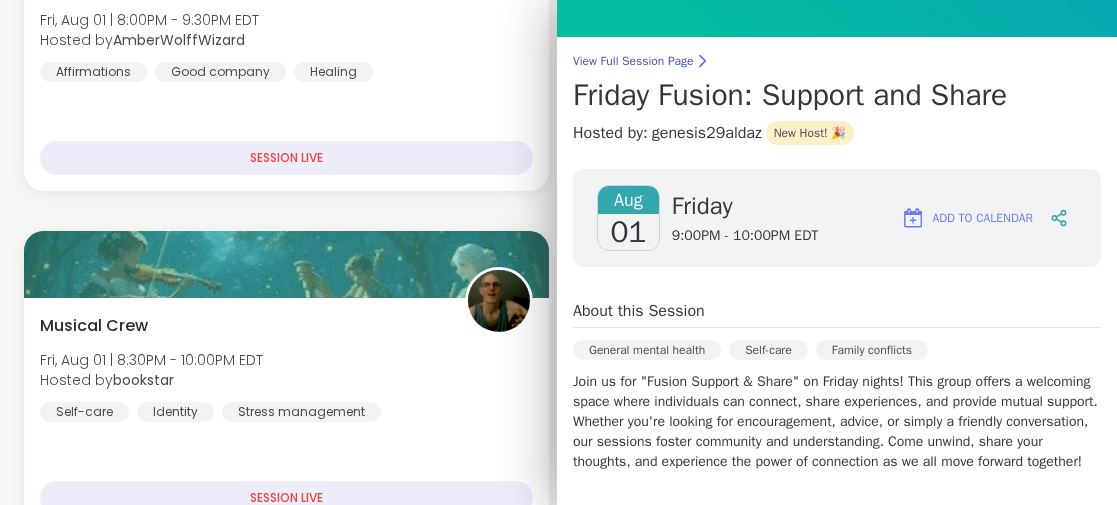 scroll, scrollTop: 23, scrollLeft: 0, axis: vertical 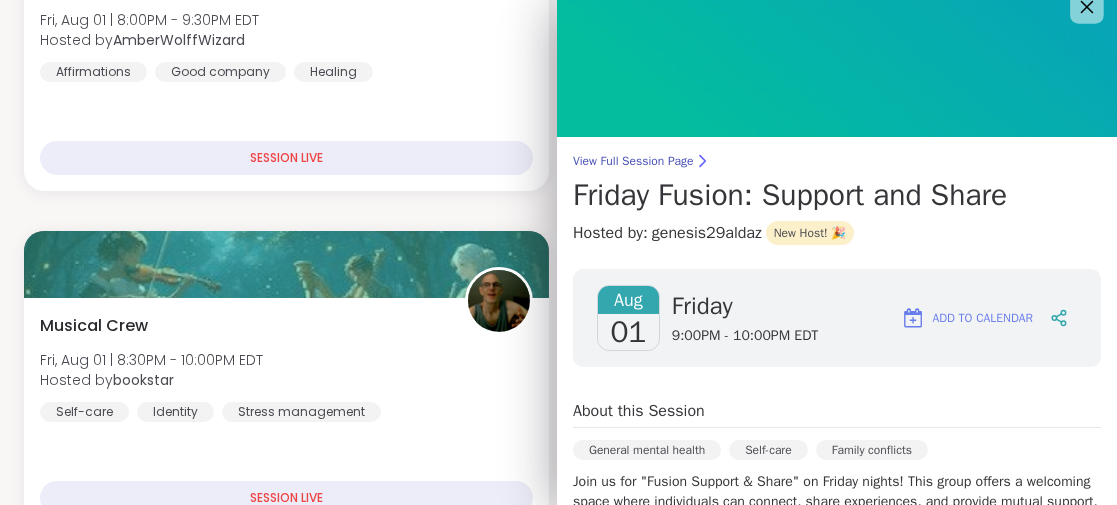 click 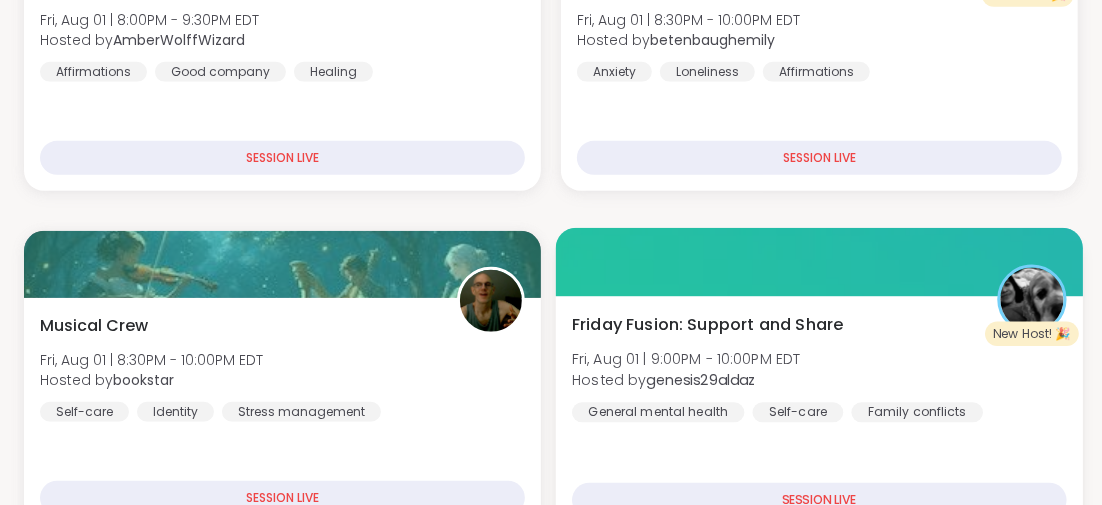 click on "Friday Fusion: Support and Share" at bounding box center (707, 324) 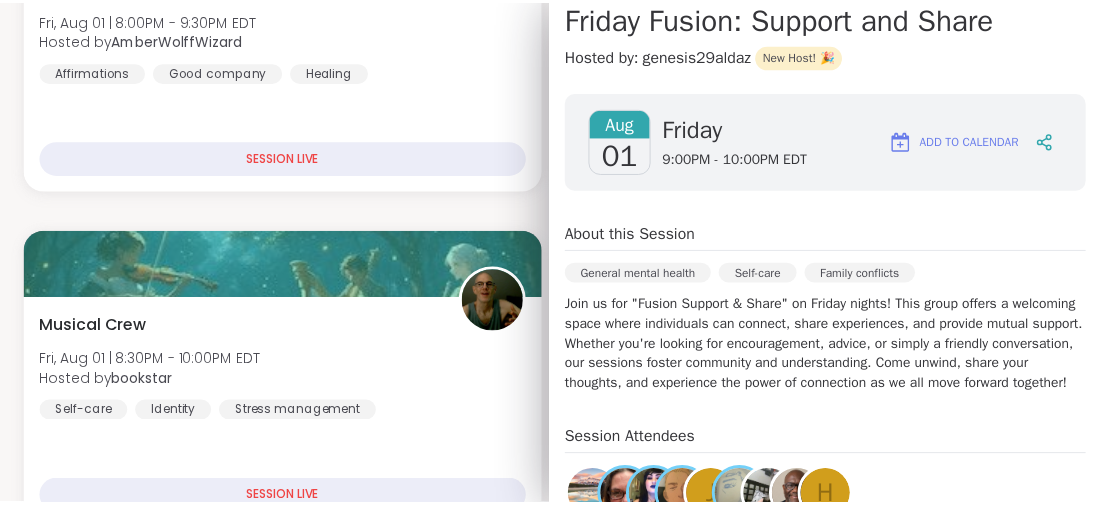 scroll, scrollTop: 300, scrollLeft: 0, axis: vertical 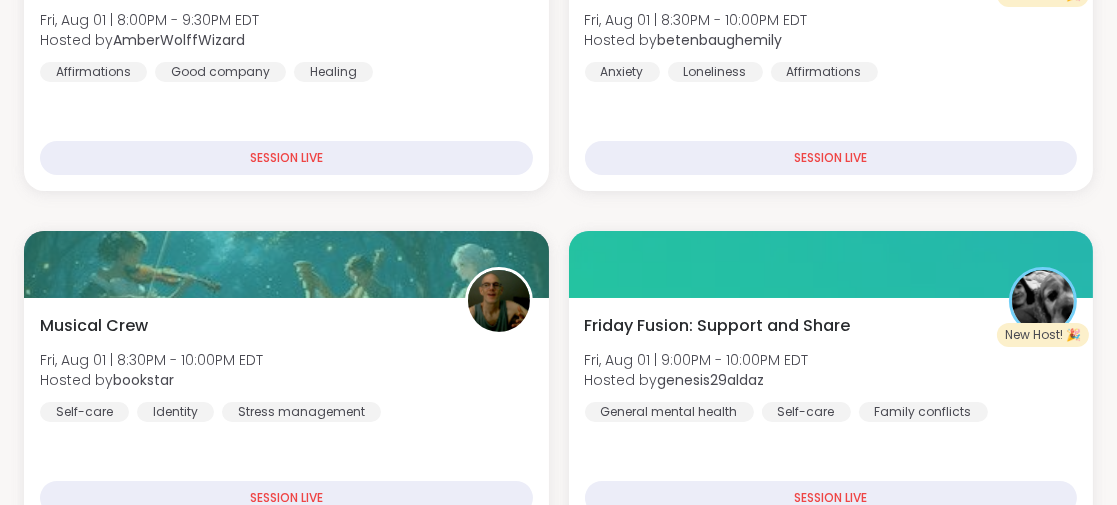 click on "[USERNAME] Pro Member [USERNAME] Pro Member Profile Membership Settings Help Home Sessions Chat 3 Friends Activity Host Logout How It Works Referrals About Us FAQ Help Host Training Safety Policy Safety Resources Redeem Code Blog Upcoming Sessions CREATE A SESSION All Sessions Pro Sessions NEW My Sessions 7 Find your next session Search Filter Relaxing With Friends: Friday Night Fun! Fri, [MONTH] [DD] | [HH]:[MM] - [HH]:[MM] [TIMEZONE] Hosted by [USERNAME] Affirmations Good company Healing SESSION LIVE b New Host! 🎉 Nightly hang outs with [FIRST] Fri, [MONTH] [DD] | [HH]:[MM] - [HH]:[MM] [TIMEZONE] Hosted by [USERNAME] Anxiety Loneliness Affirmations SESSION LIVE Musical Crew Fri, [MONTH] [DD] | [HH]:[MM] - [HH]:[MM] [TIMEZONE] Hosted by [USERNAME] Self-care Identity Stress management SESSION LIVE New Host! 🎉 Friday Fusion: Support and Share Fri, [MONTH] [DD] | [HH]:[MM] - [HH]:[MM] [TIMEZONE] Hosted by [USERNAME] General mental health Self-care Family conflicts SESSION LIVE Wind Down Body Doubling - Friday Fri, [MONTH] [DD] | [HH]:[MM] - [HH]:[MM] [TIMEZONE] Full" at bounding box center (558, 2777) 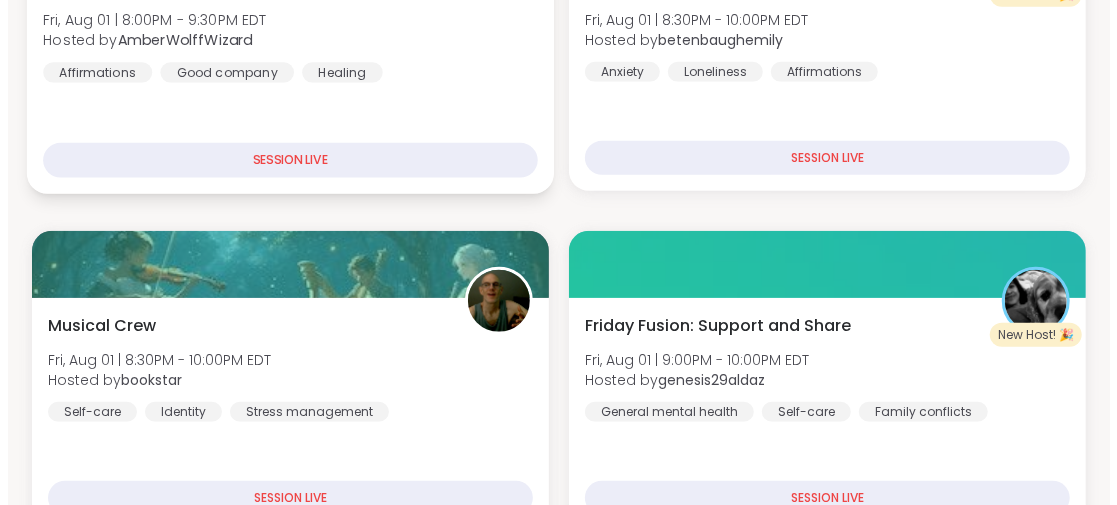 scroll, scrollTop: 0, scrollLeft: 0, axis: both 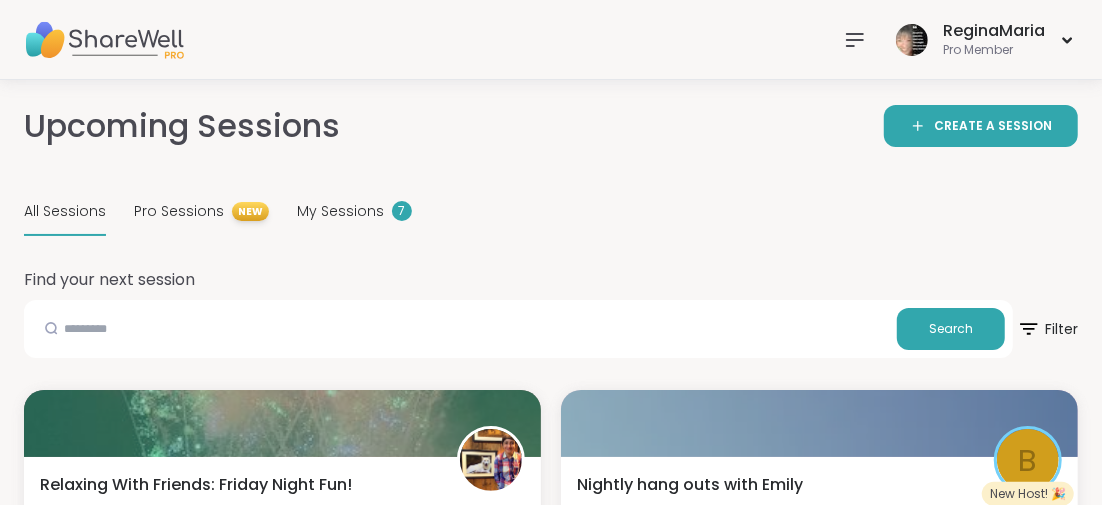 click 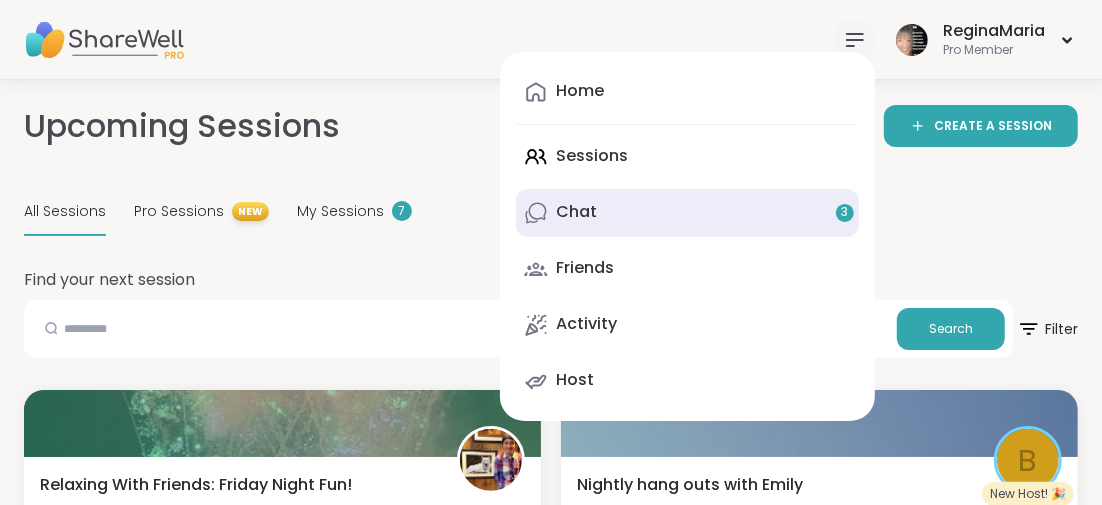 click on "Chat 3" at bounding box center [576, 212] 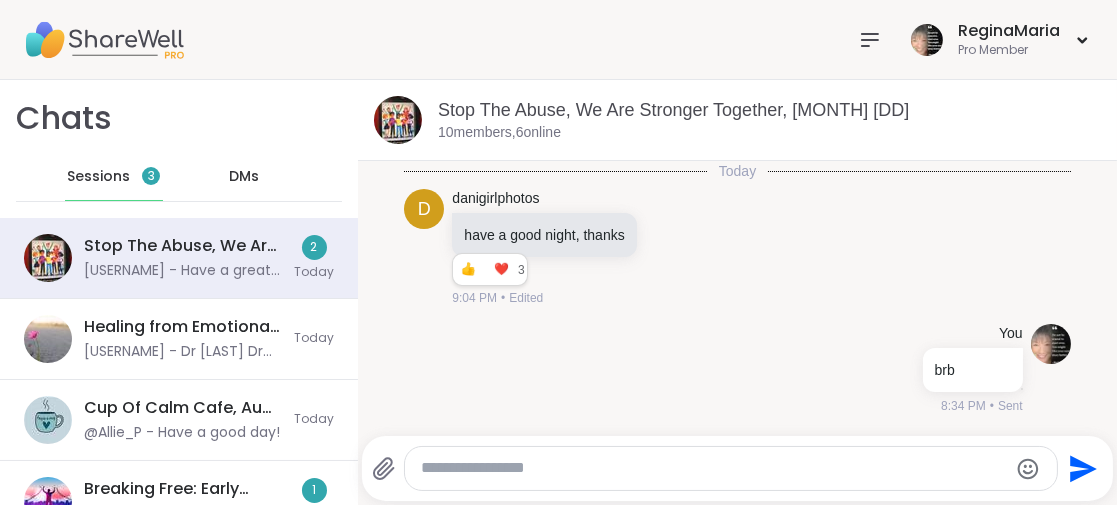 scroll, scrollTop: 306, scrollLeft: 0, axis: vertical 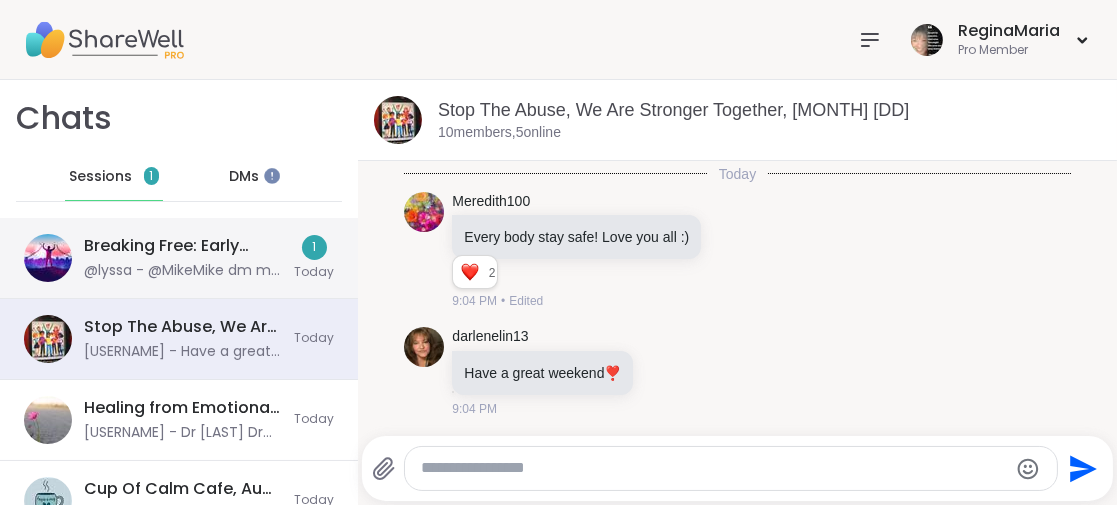 click on "Breaking Free: Early Recovery from Abuse, Jul 31" at bounding box center (183, 246) 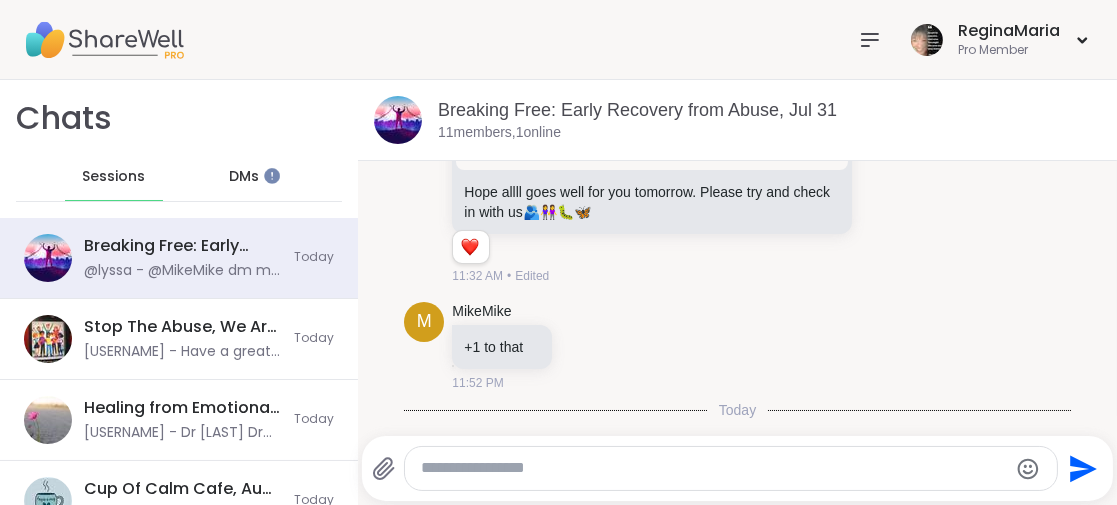 scroll, scrollTop: 5381, scrollLeft: 0, axis: vertical 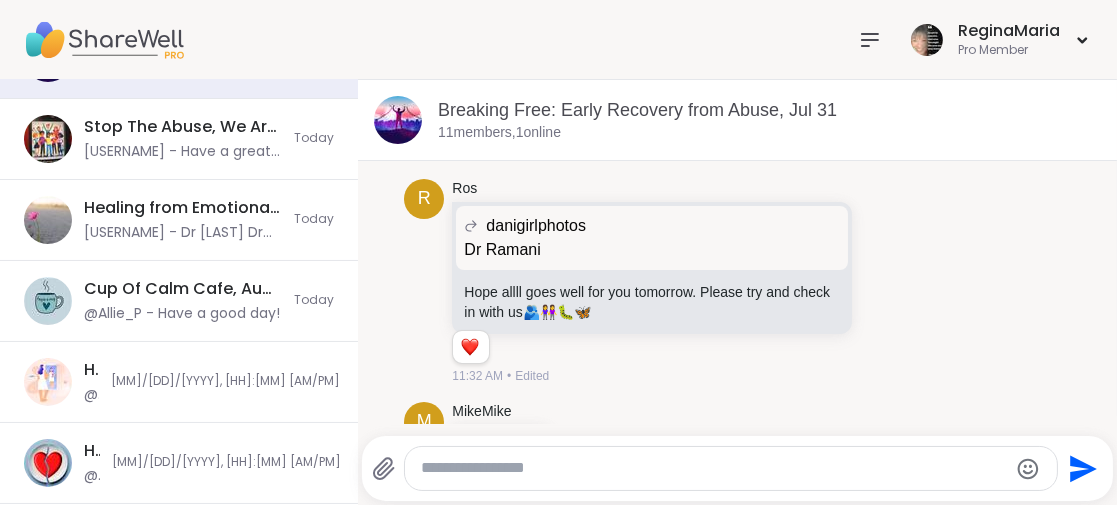 click 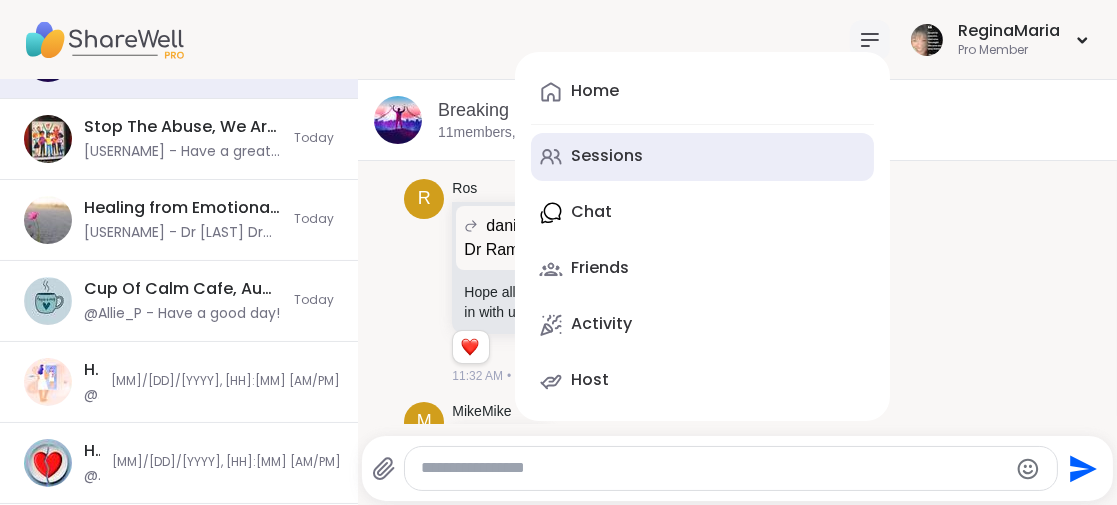 click on "Sessions" at bounding box center (607, 156) 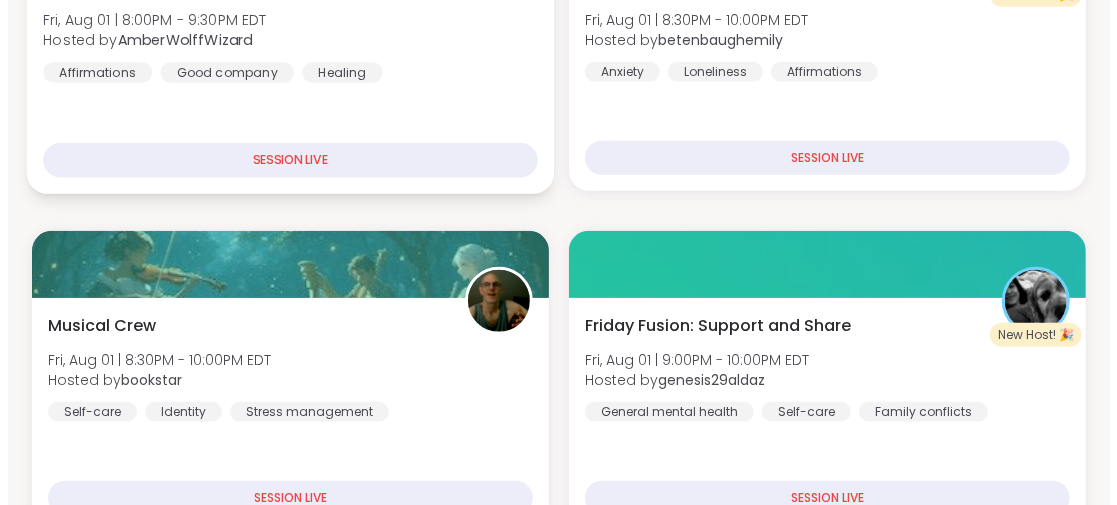 scroll, scrollTop: 600, scrollLeft: 0, axis: vertical 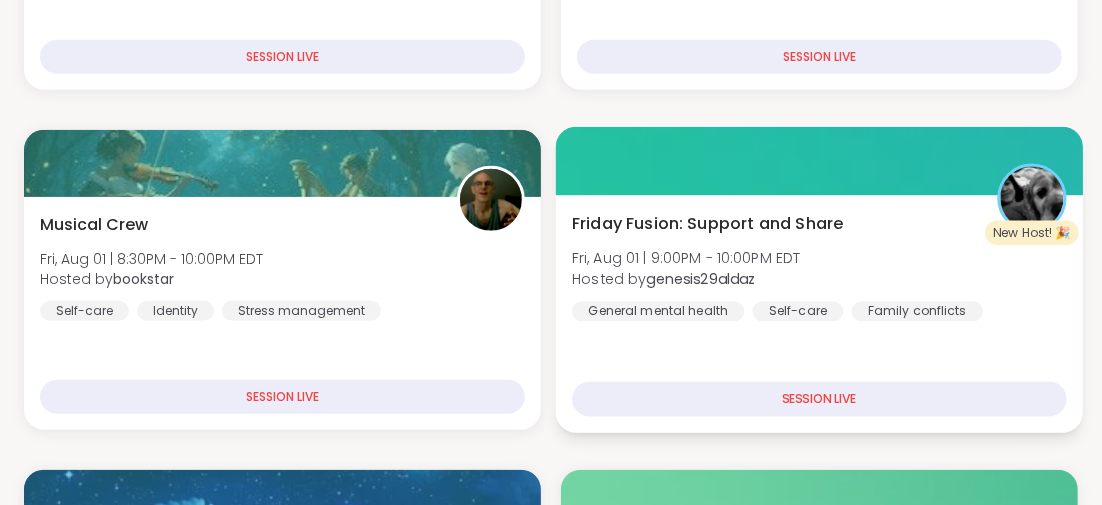 click on "Friday Fusion: Support and Share" at bounding box center (707, 223) 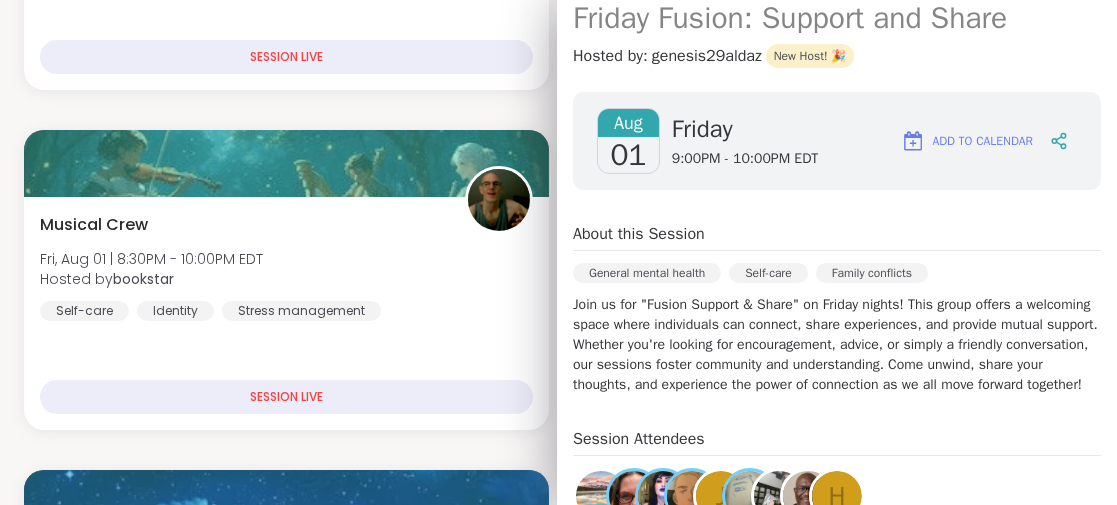 scroll, scrollTop: 300, scrollLeft: 0, axis: vertical 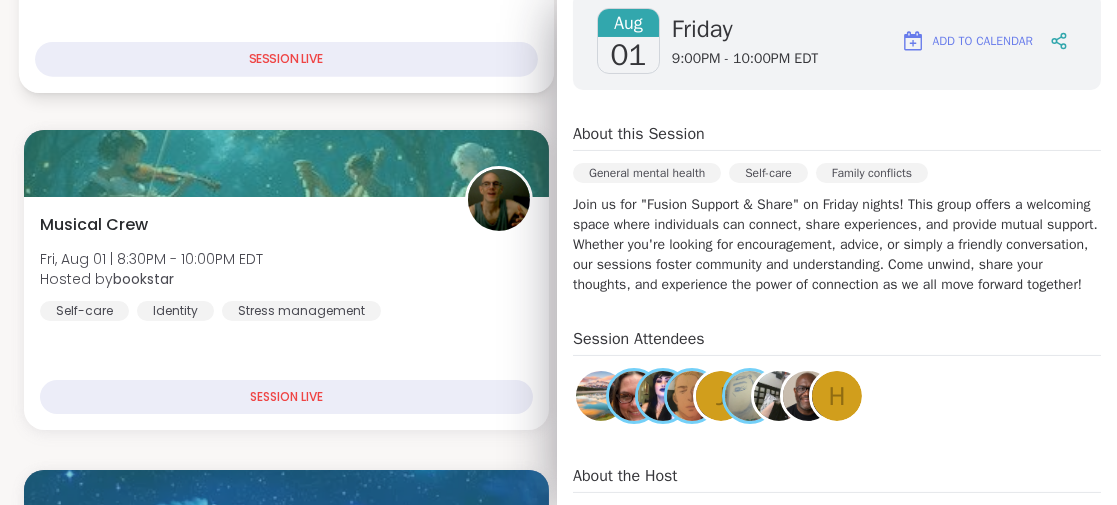 click on "Relaxing With Friends: Friday Night Fun! Fri, [MONTH] [DD] | [HH]:[MM] - [HH]:[MM] [TIMEZONE] Hosted by [USERNAME] Affirmations Good company Healing SESSION LIVE" at bounding box center [286, -26] 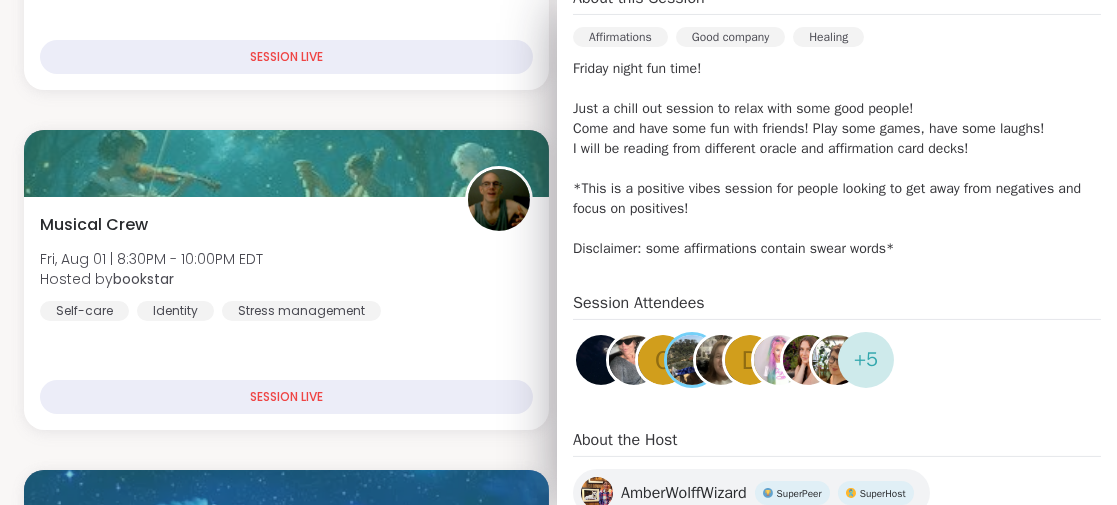 scroll, scrollTop: 536, scrollLeft: 0, axis: vertical 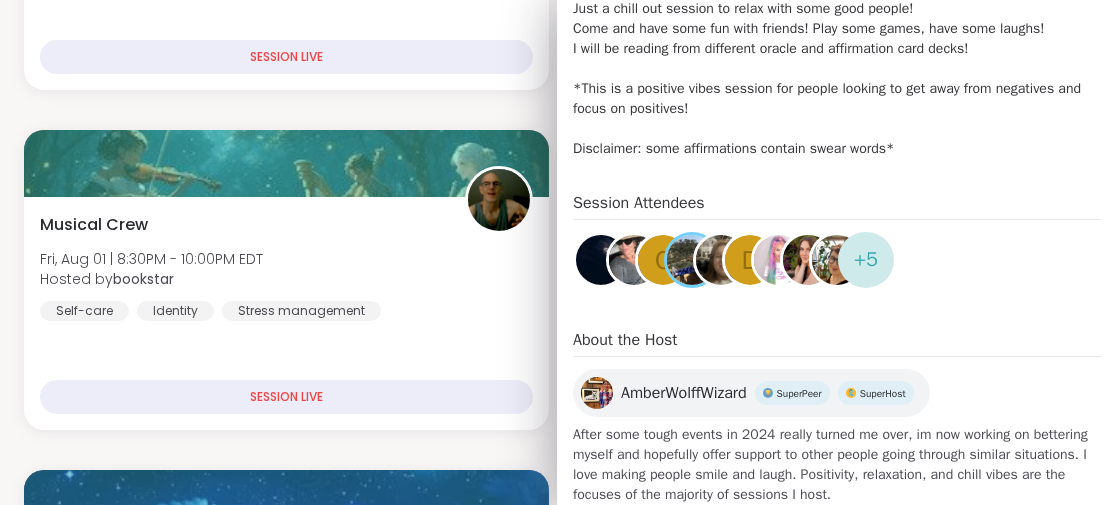 click on "+ 5" at bounding box center (866, 260) 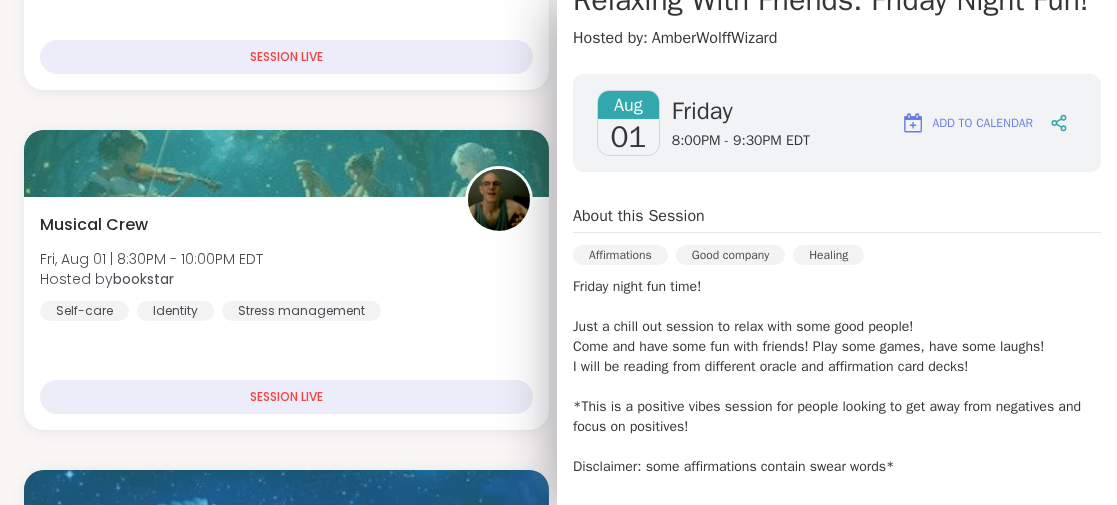 scroll, scrollTop: 0, scrollLeft: 0, axis: both 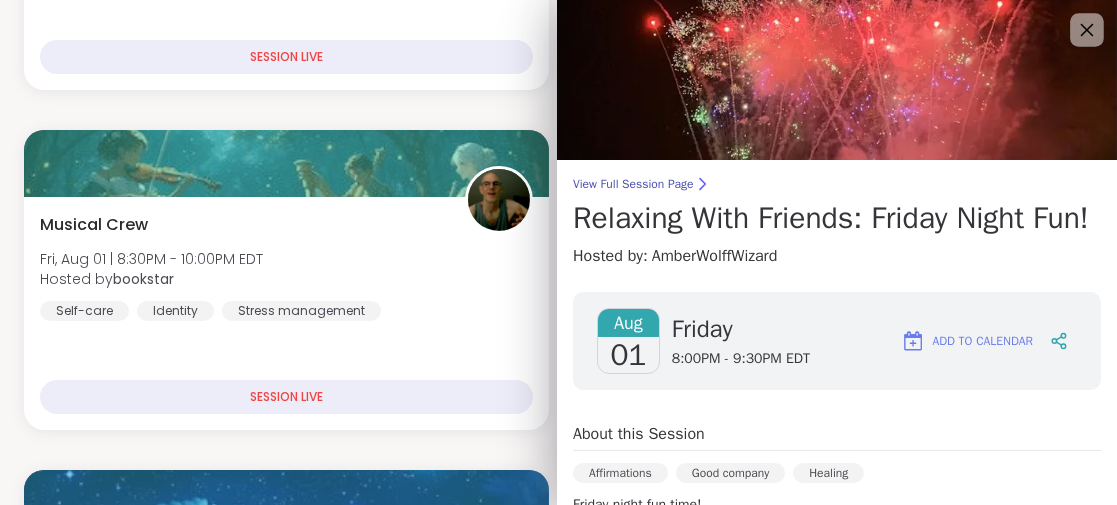 click 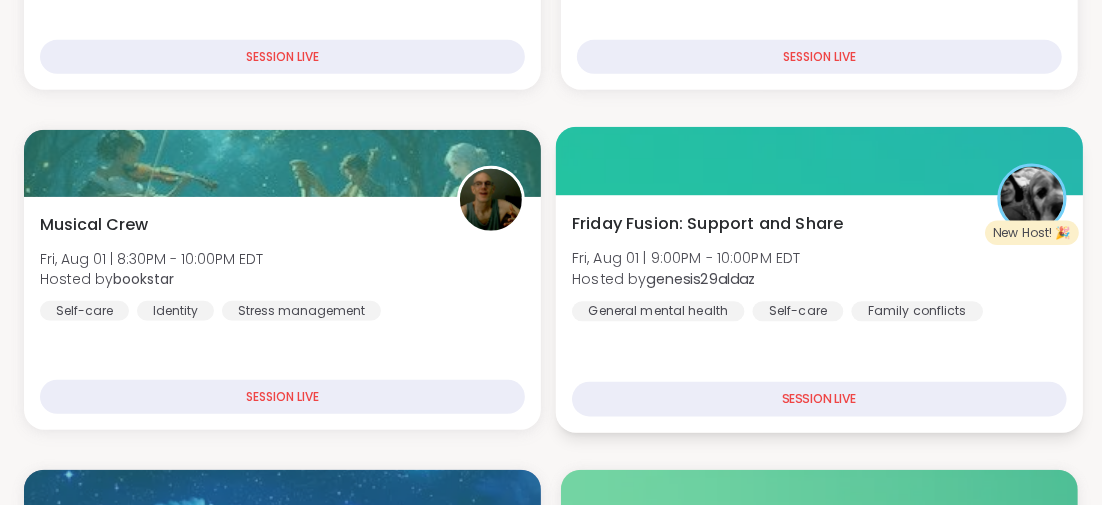 click on "Friday Fusion: Support and Share" at bounding box center [707, 223] 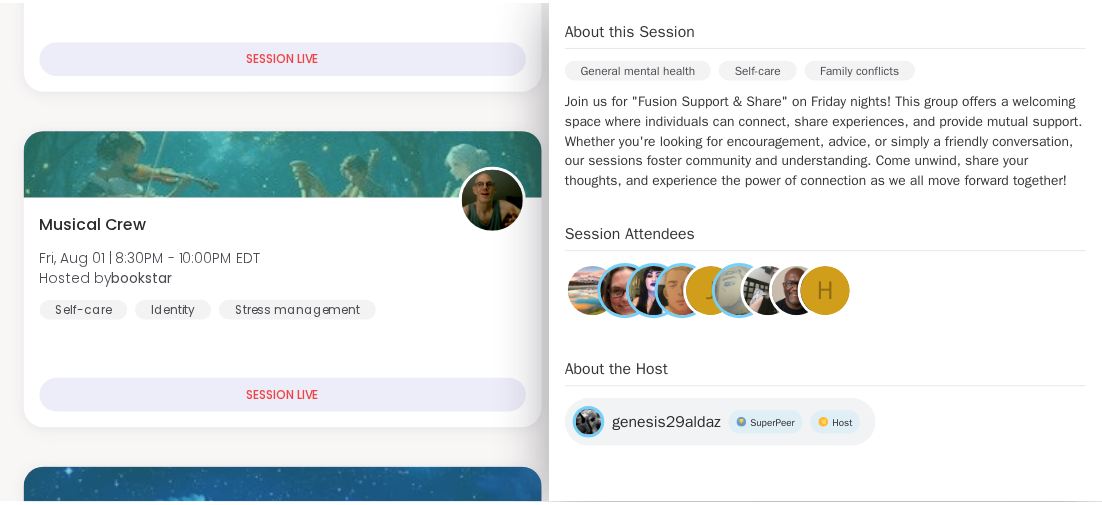 scroll, scrollTop: 0, scrollLeft: 0, axis: both 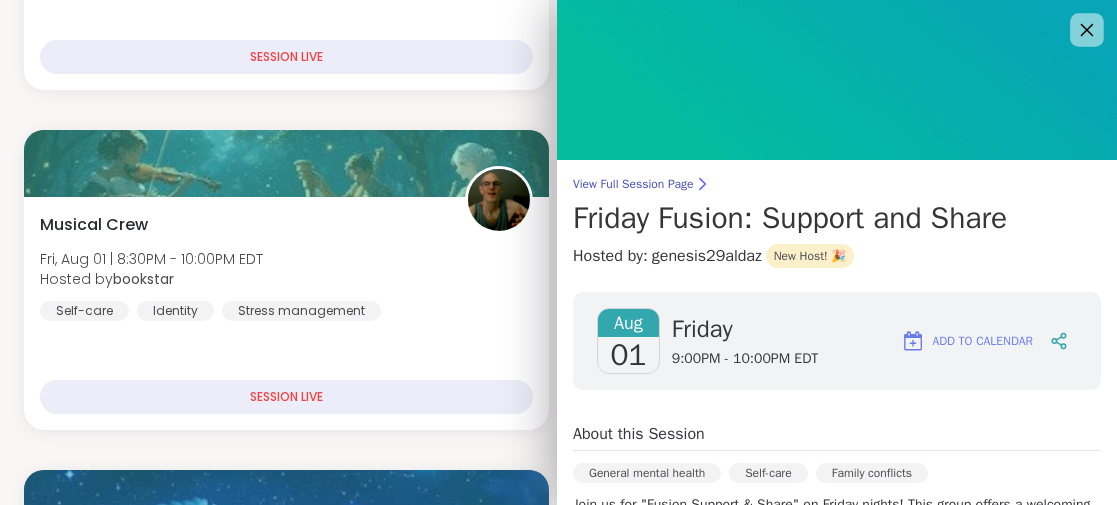 click 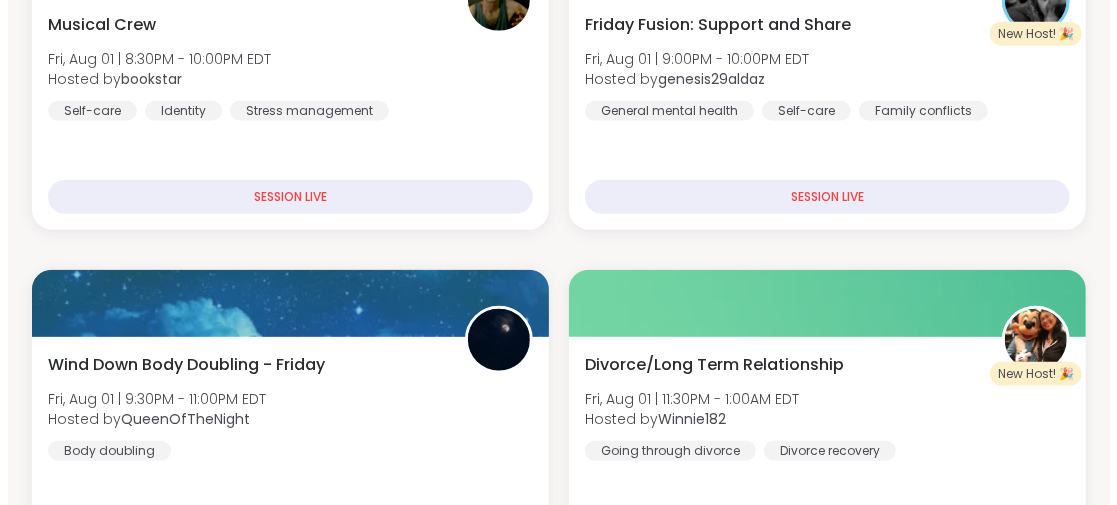 scroll, scrollTop: 899, scrollLeft: 0, axis: vertical 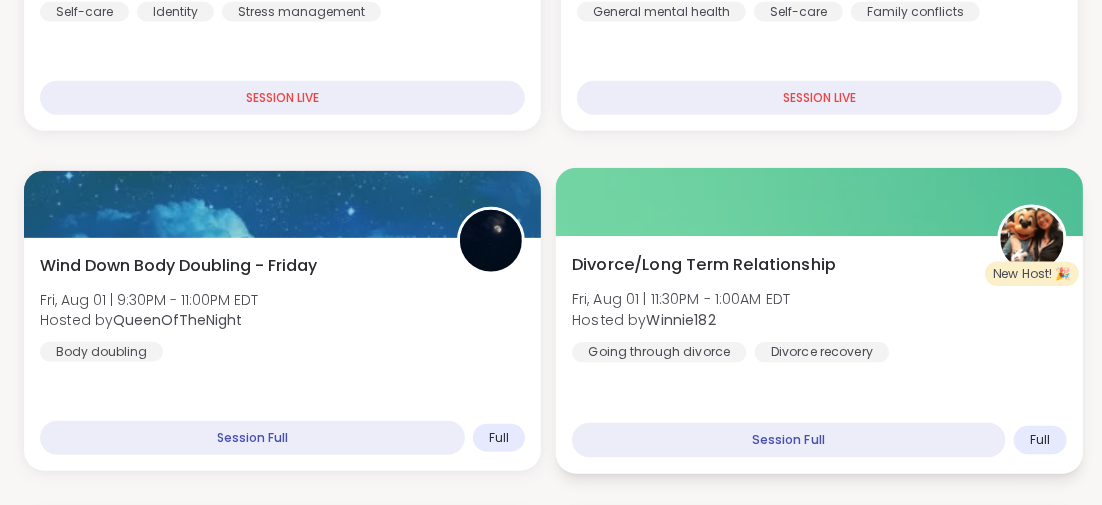 click on "Divorce/Long Term Relationship" at bounding box center (704, 264) 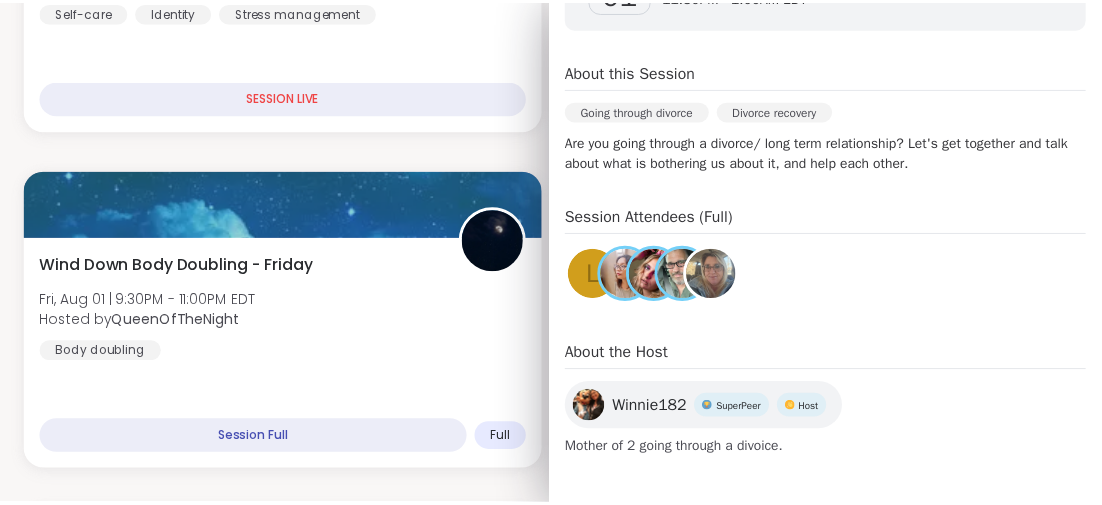 scroll, scrollTop: 0, scrollLeft: 0, axis: both 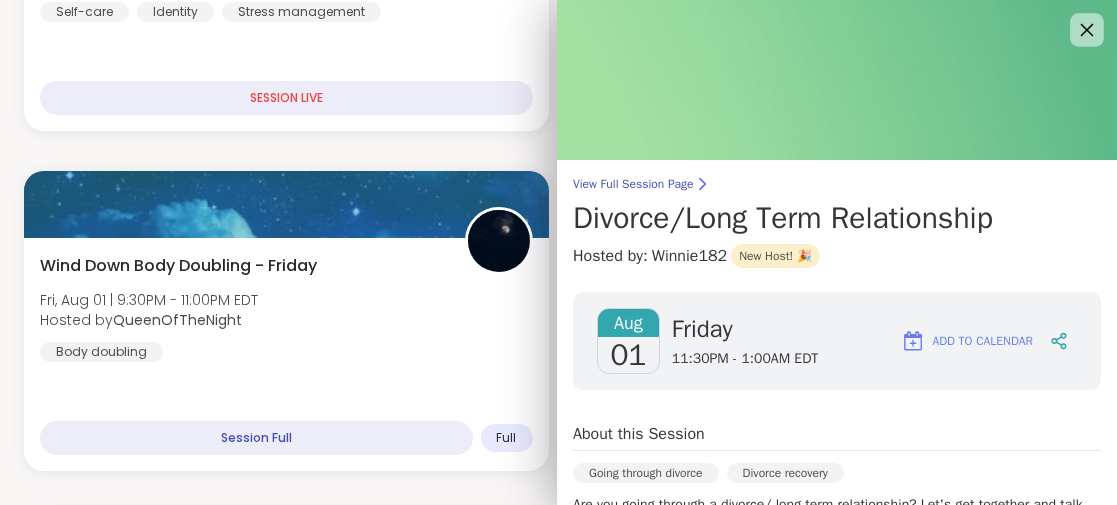 click 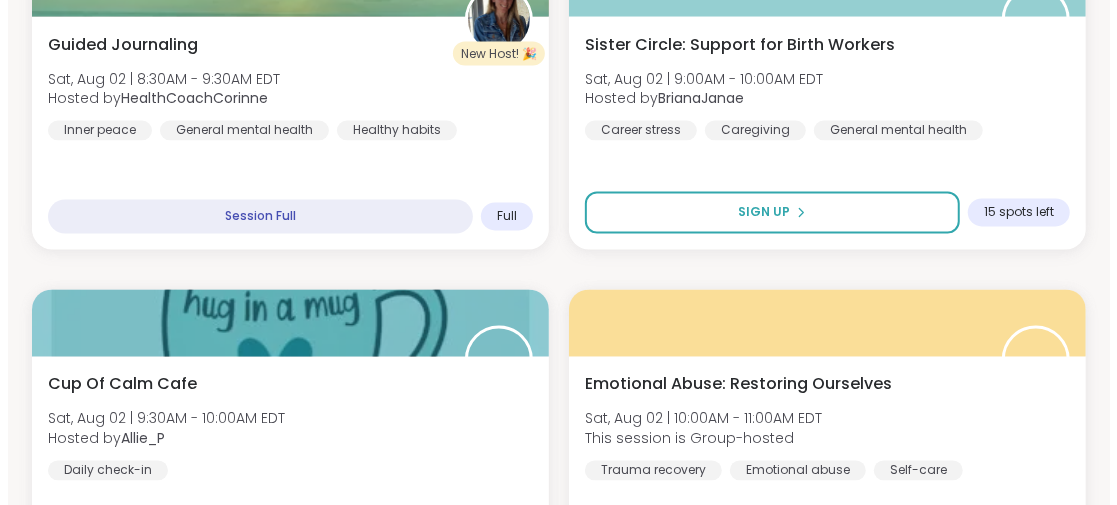scroll, scrollTop: 1900, scrollLeft: 0, axis: vertical 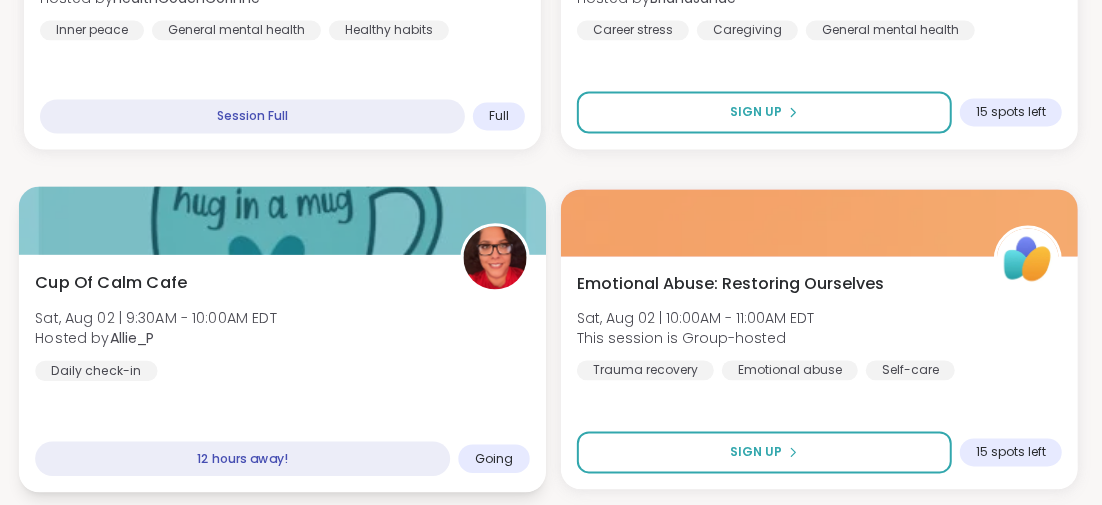 click on "Cup Of Calm Cafe" at bounding box center (111, 283) 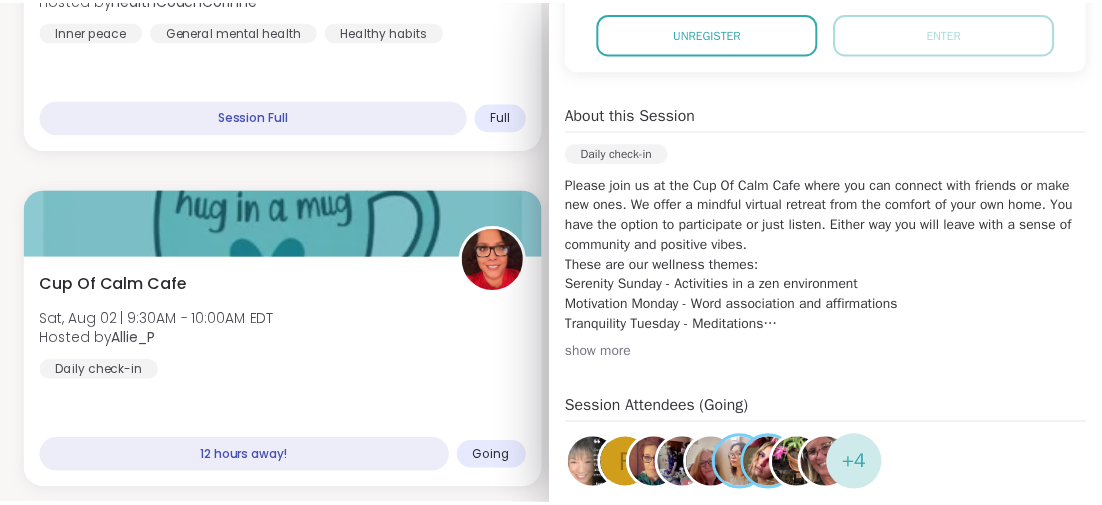 scroll, scrollTop: 600, scrollLeft: 0, axis: vertical 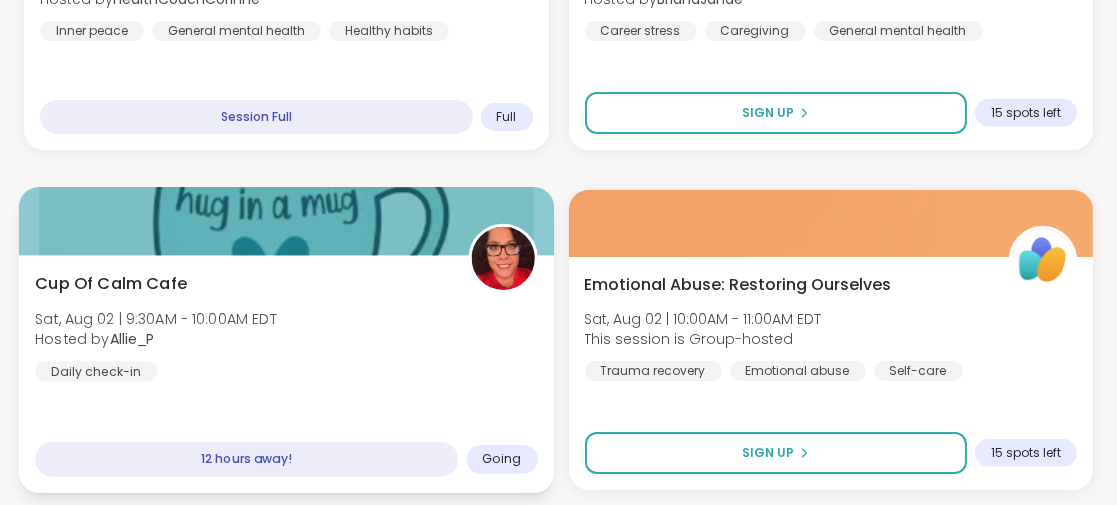 click on "Cup Of Calm Cafe Sat, [MONTH] [DD] | [HH]:[MM] - [HH]:[MM] [TIMEZONE] Hosted by [USERNAME] Daily check-in" at bounding box center [286, 326] 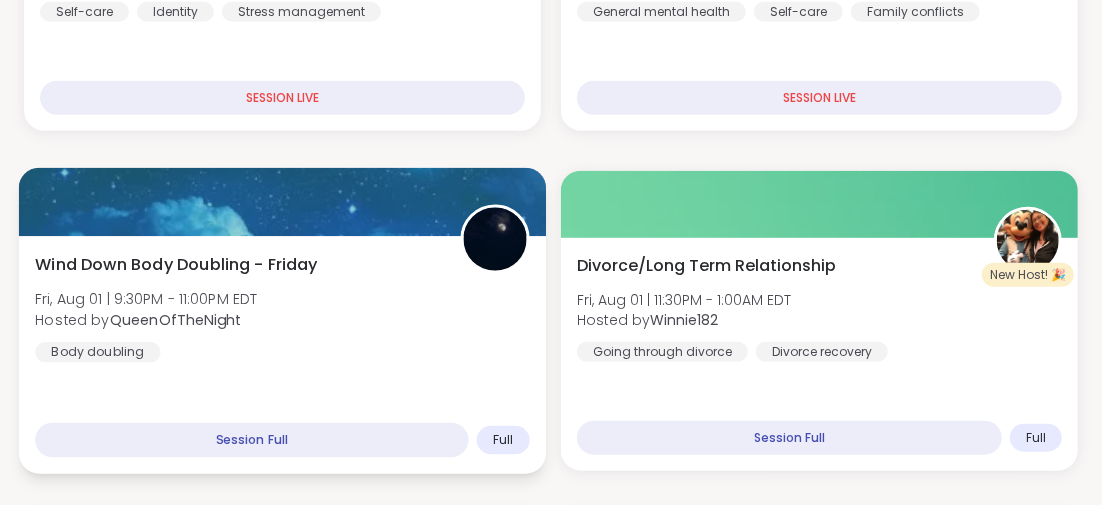scroll, scrollTop: 700, scrollLeft: 0, axis: vertical 